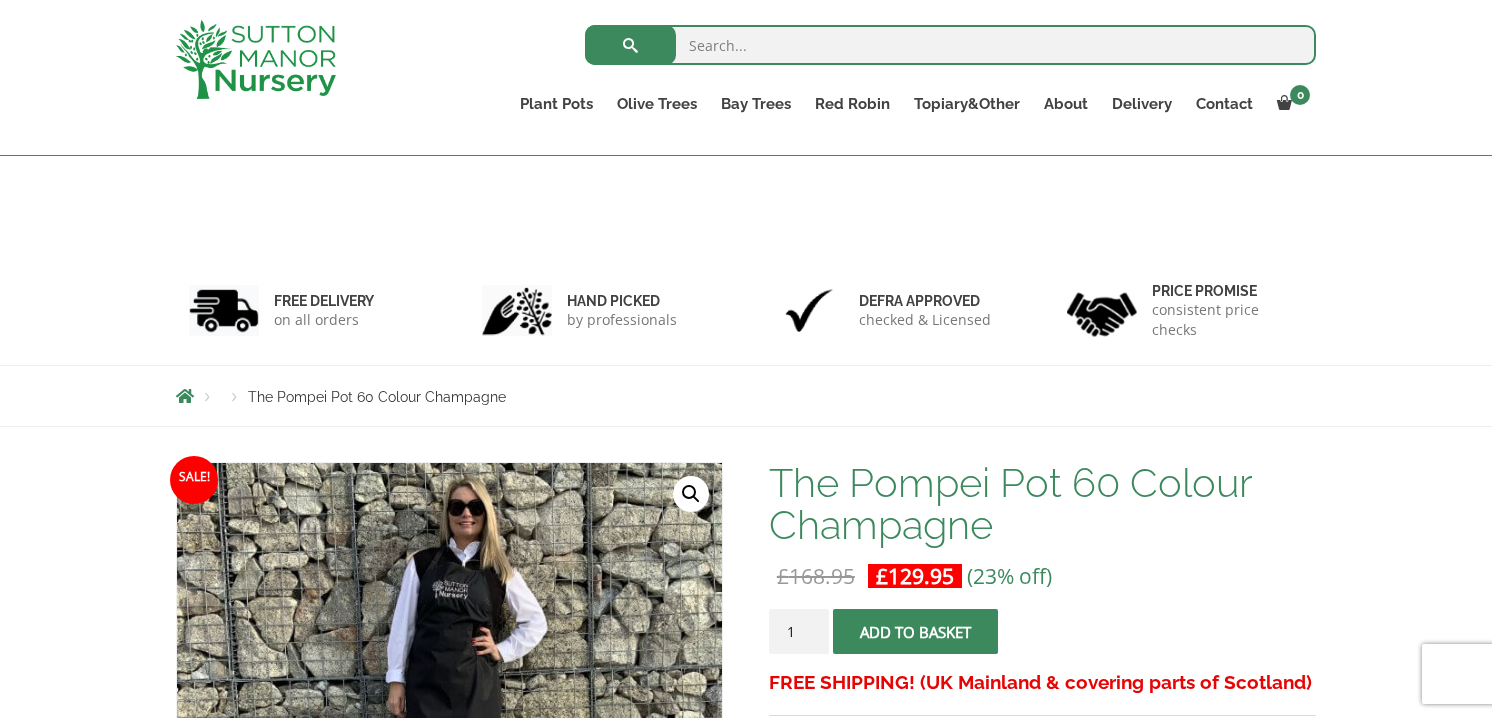 scroll, scrollTop: 588, scrollLeft: 0, axis: vertical 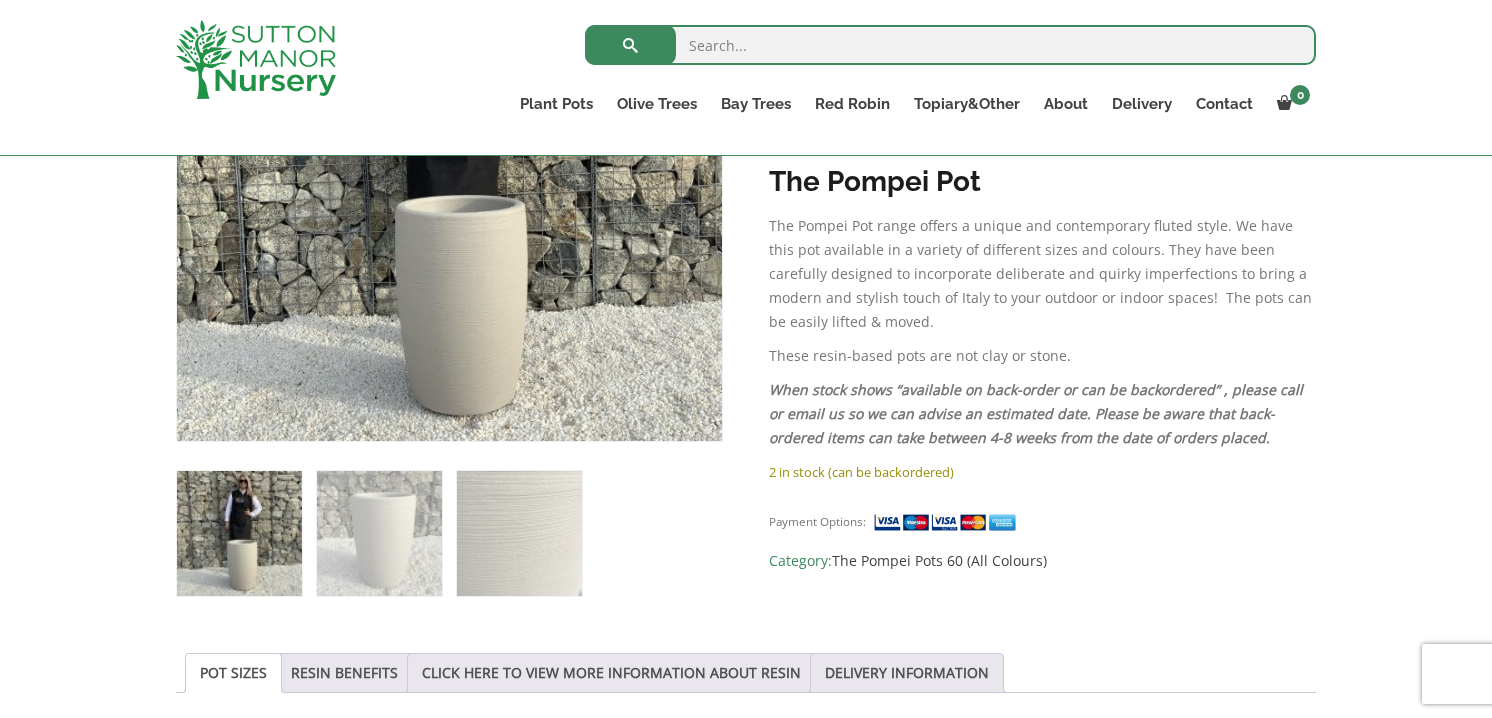 click at bounding box center (239, 533) 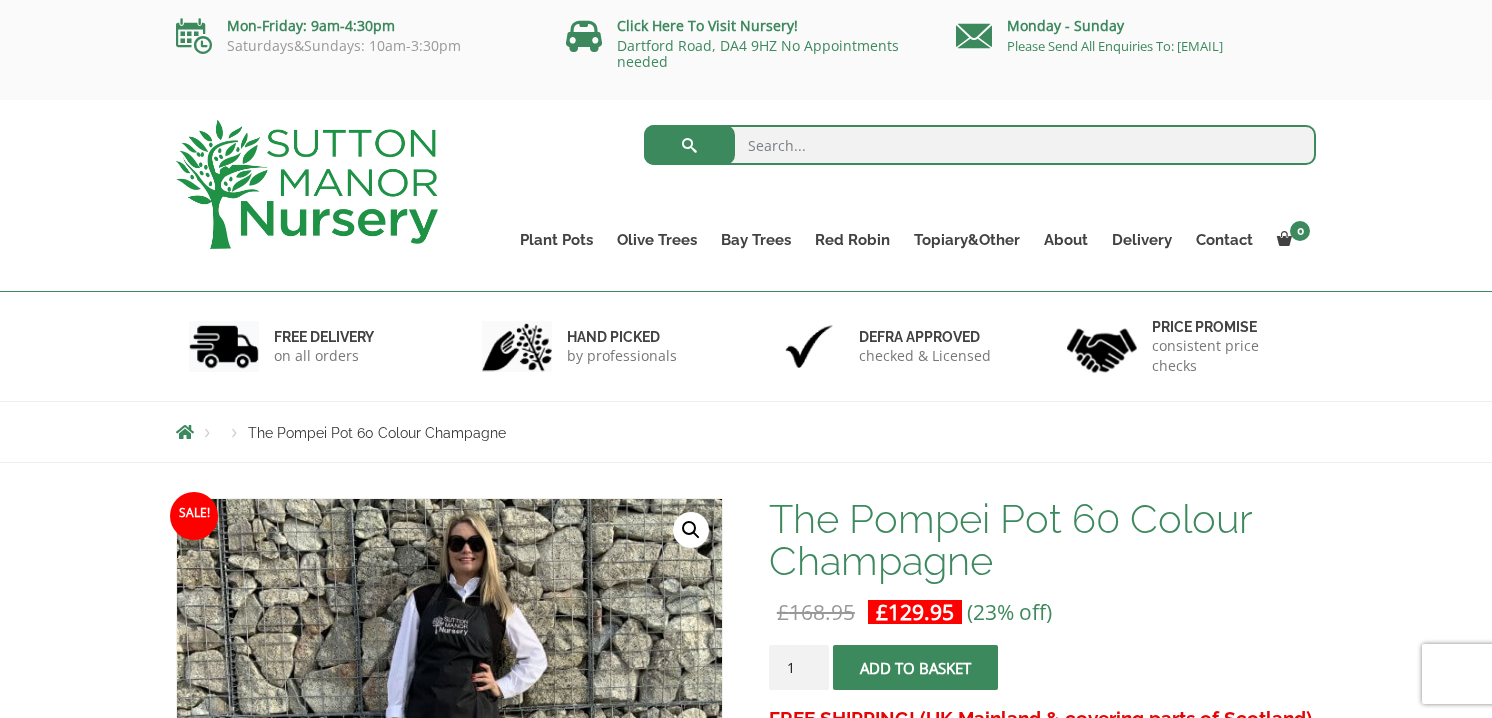 scroll, scrollTop: 117, scrollLeft: 0, axis: vertical 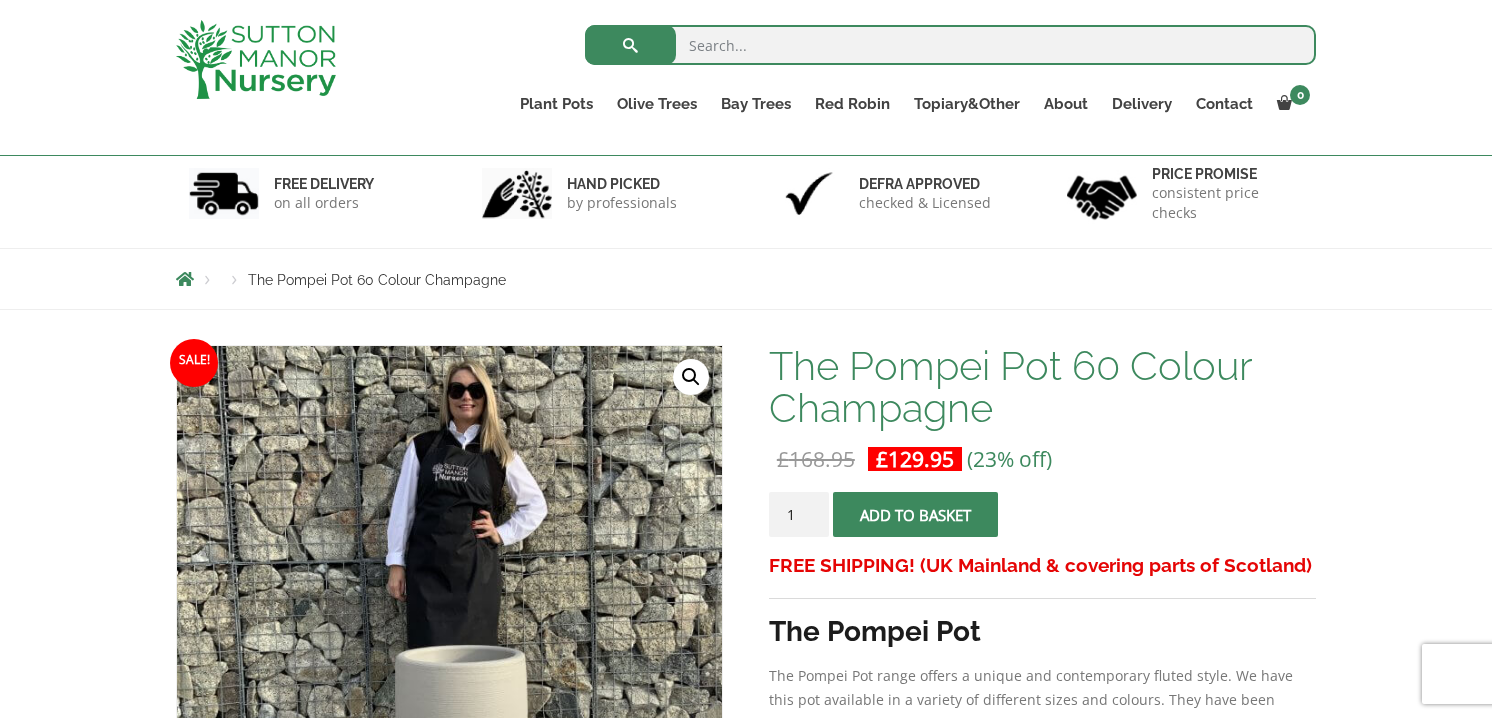 click on "Add to basket" at bounding box center [915, 514] 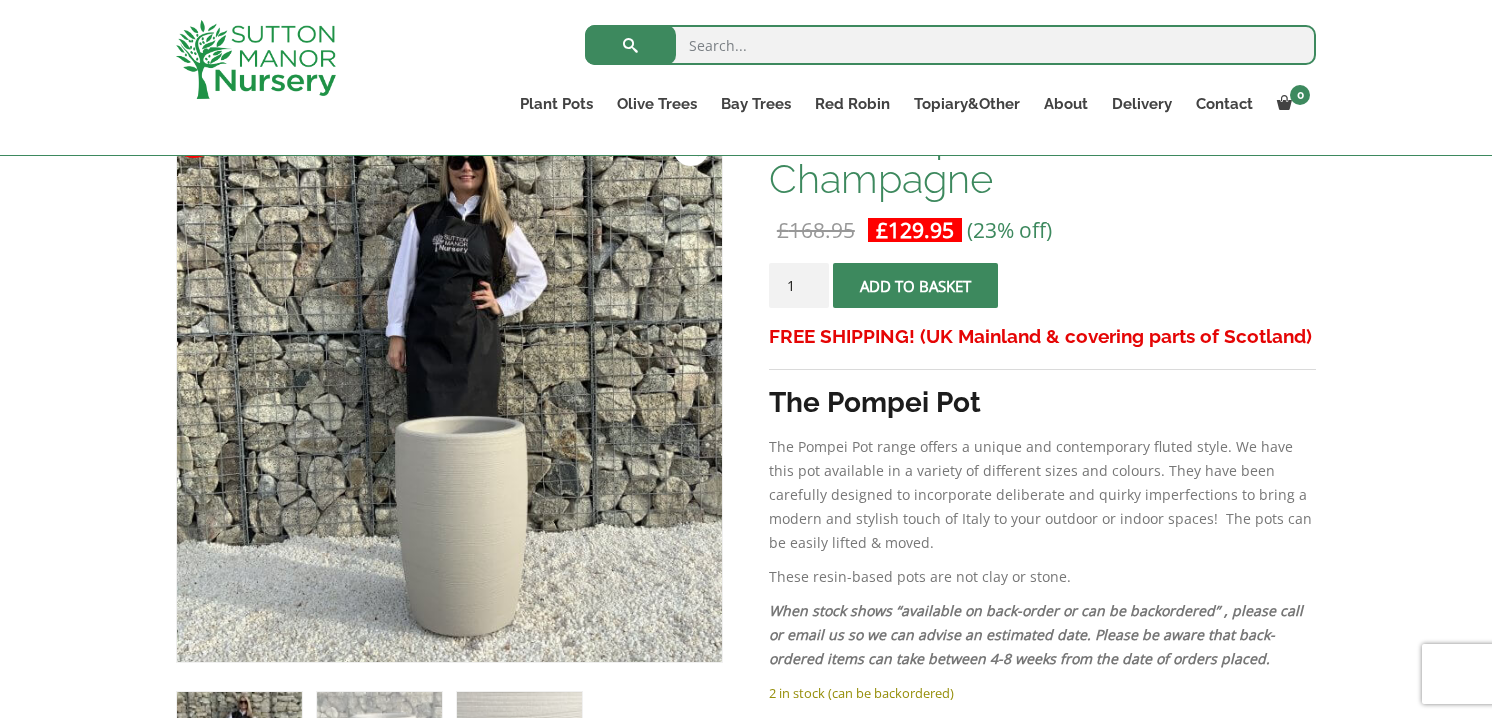 scroll, scrollTop: 348, scrollLeft: 0, axis: vertical 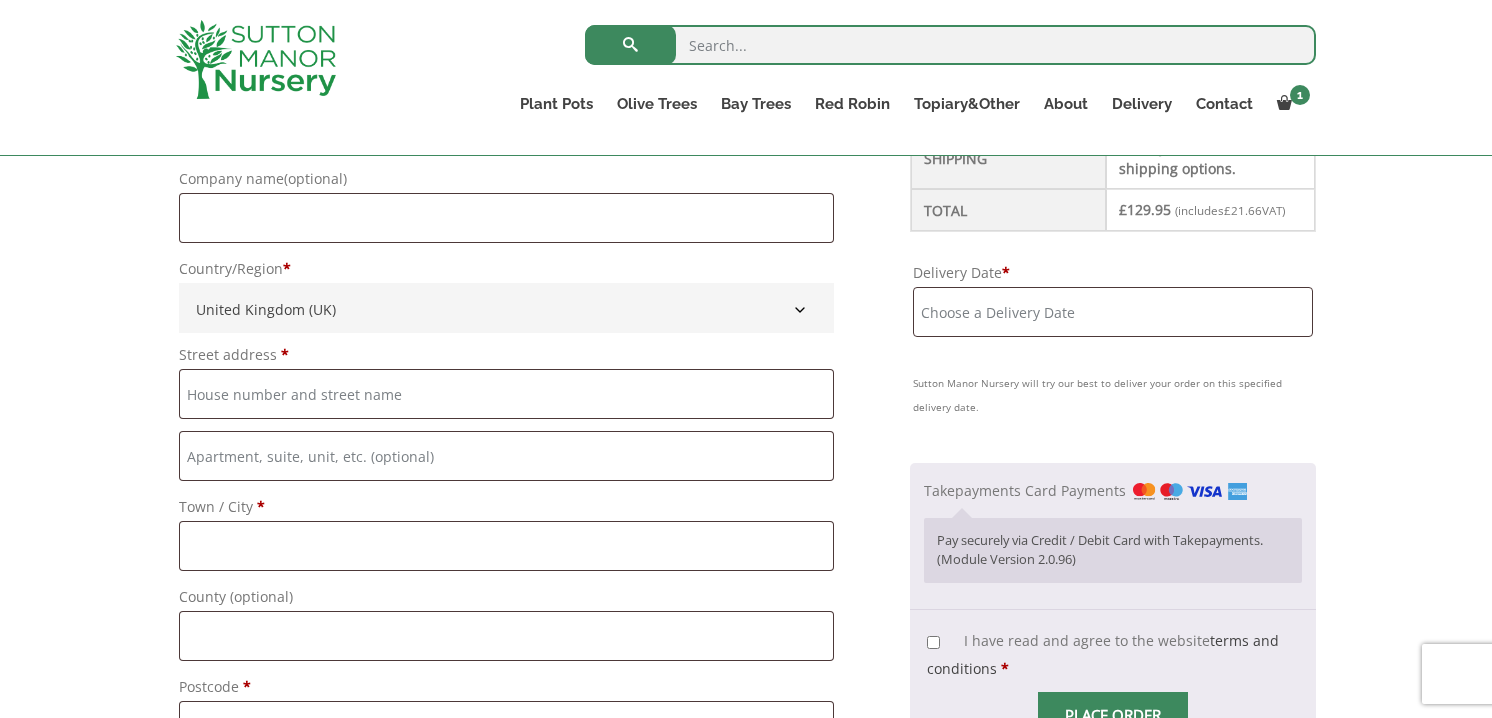 click on "Delivery Date *" at bounding box center (1113, 312) 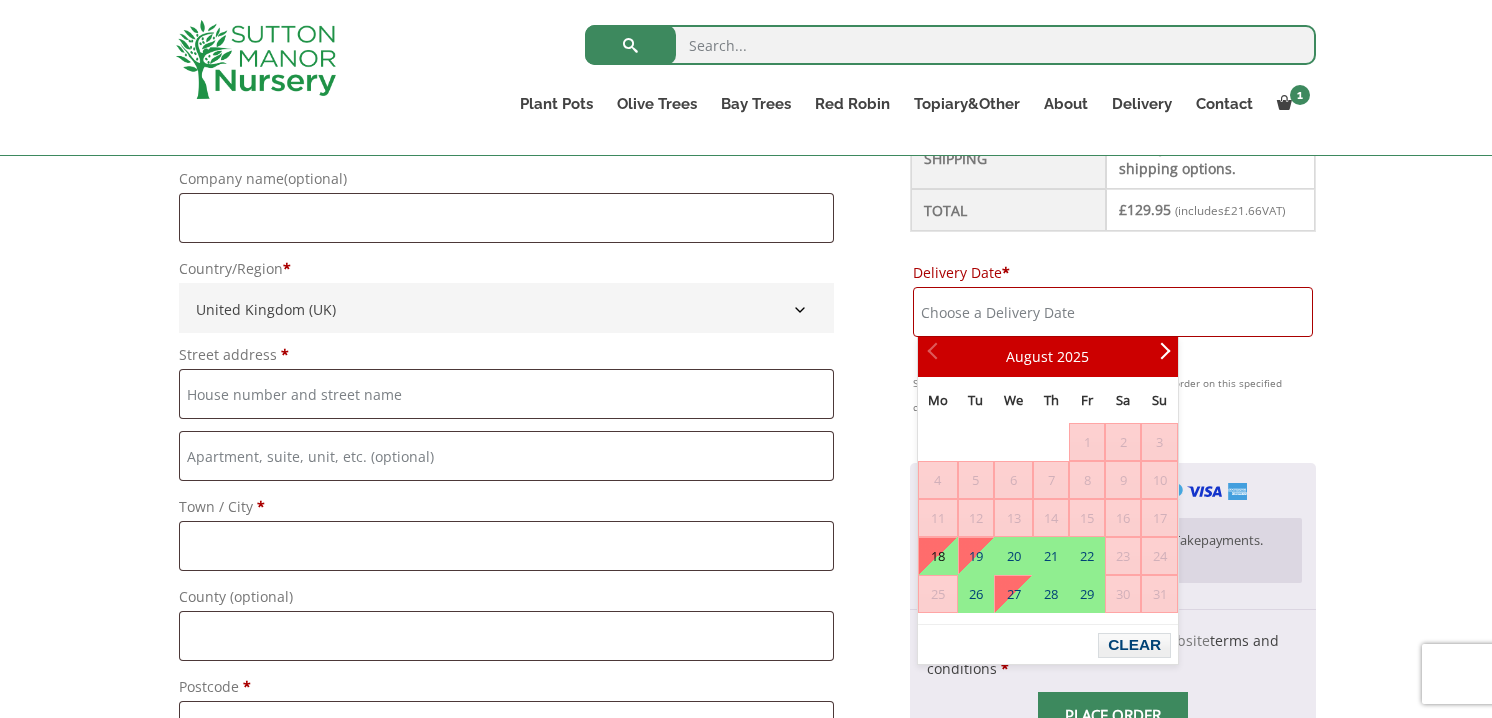 click on "18" at bounding box center (938, 556) 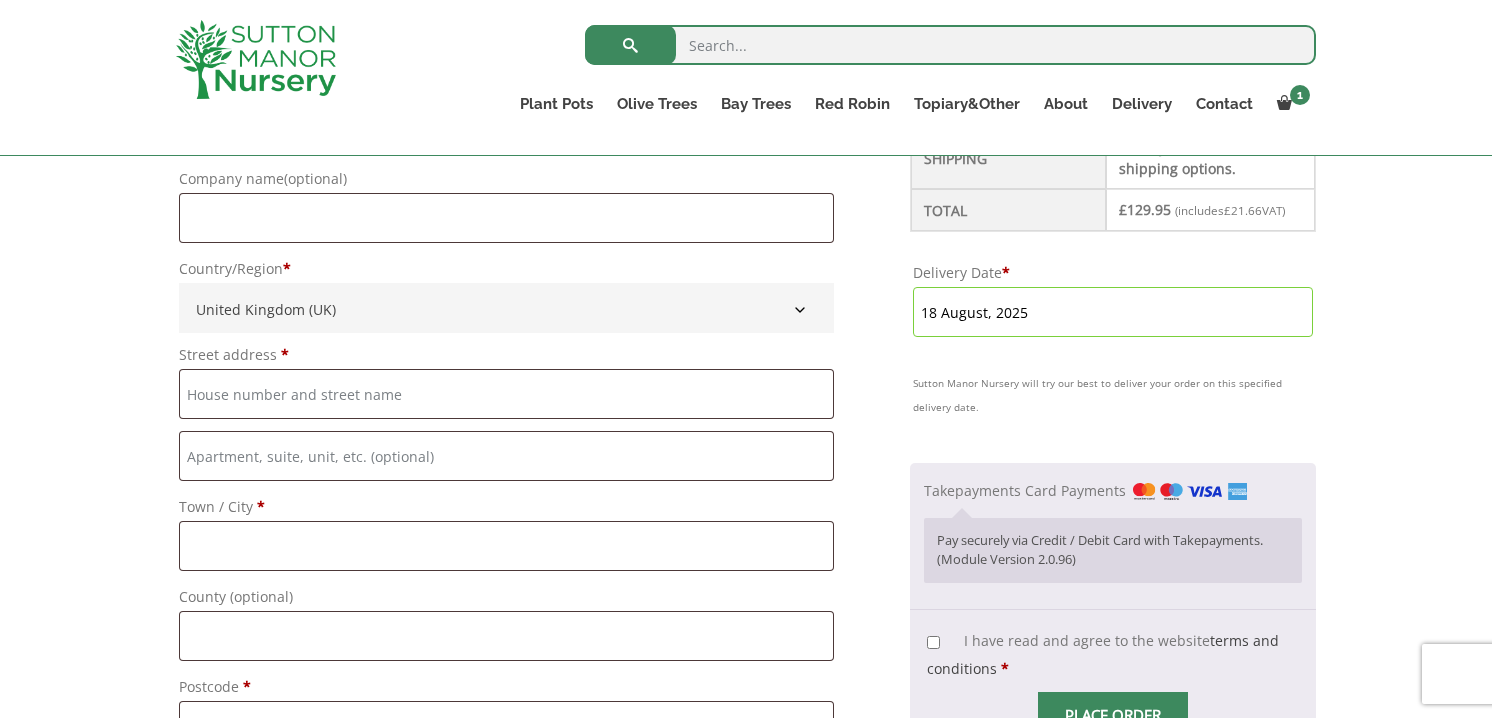 click on "18 August, 2025" at bounding box center [1113, 312] 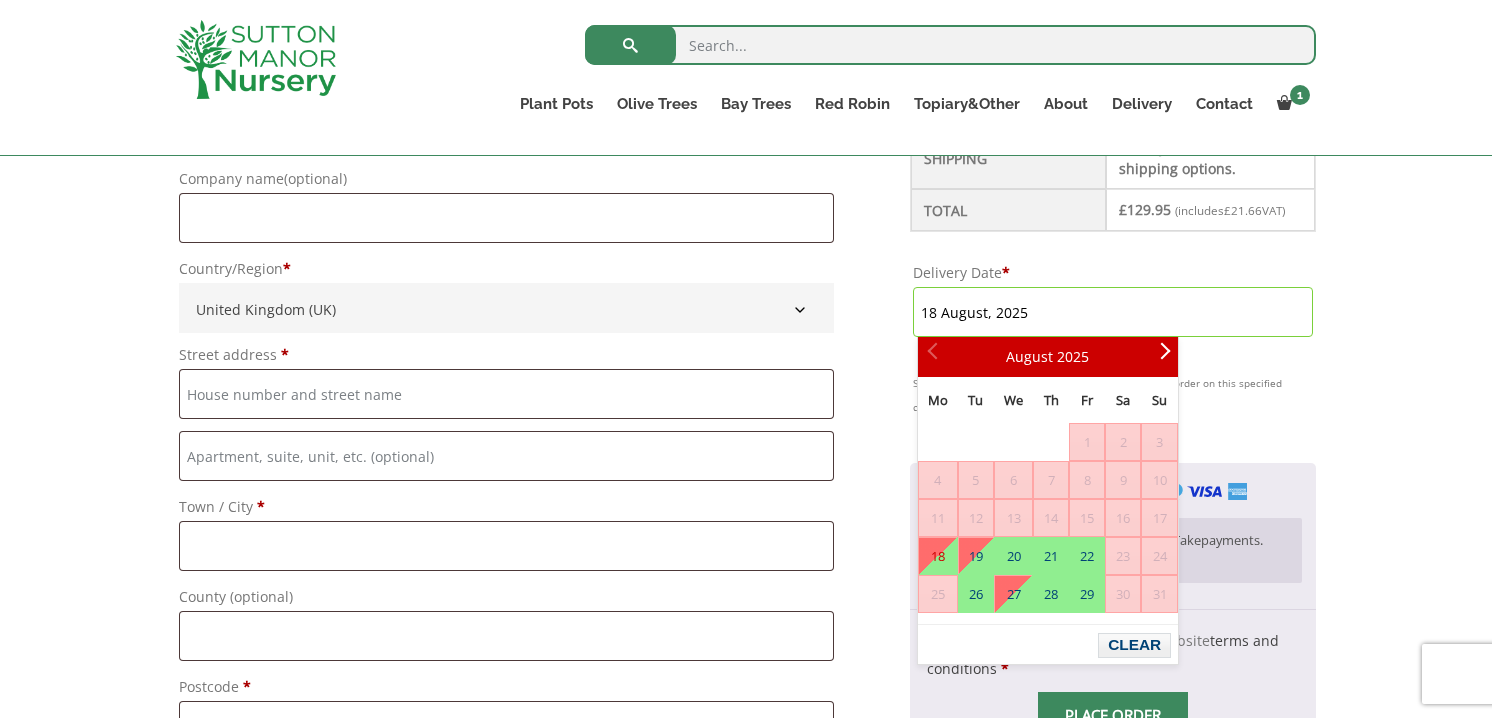 click on "18" at bounding box center [938, 556] 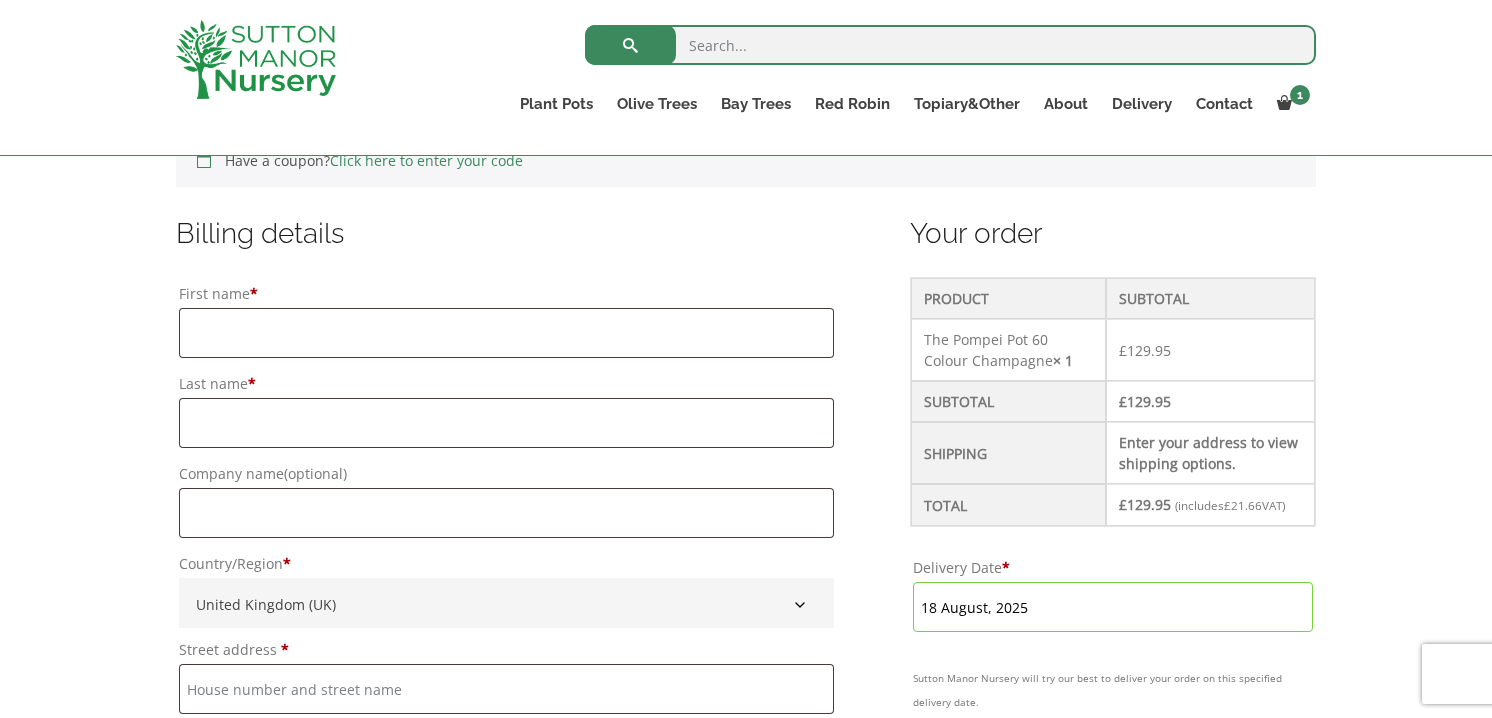 scroll, scrollTop: 476, scrollLeft: 0, axis: vertical 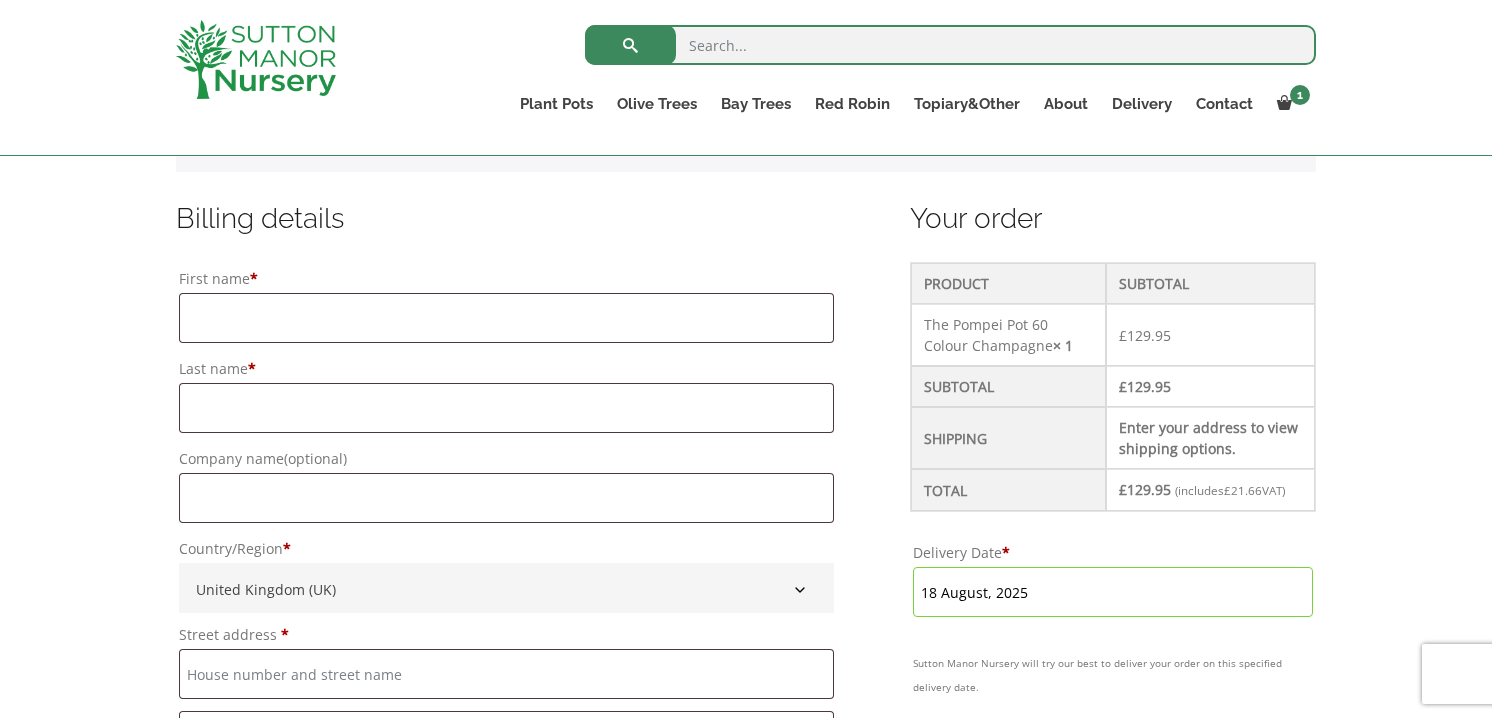 click on "Enter your address to view shipping options." at bounding box center (1210, 438) 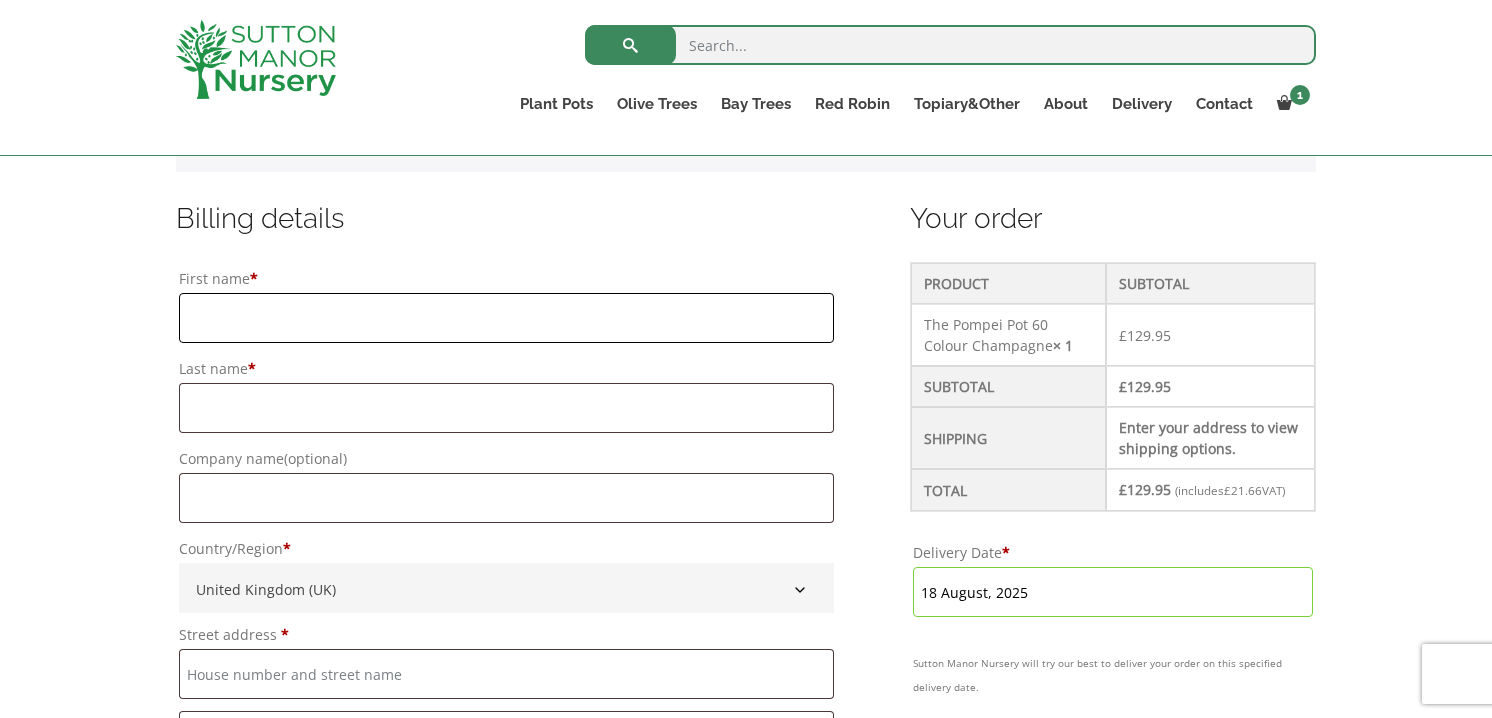click on "First name  *" at bounding box center [506, 318] 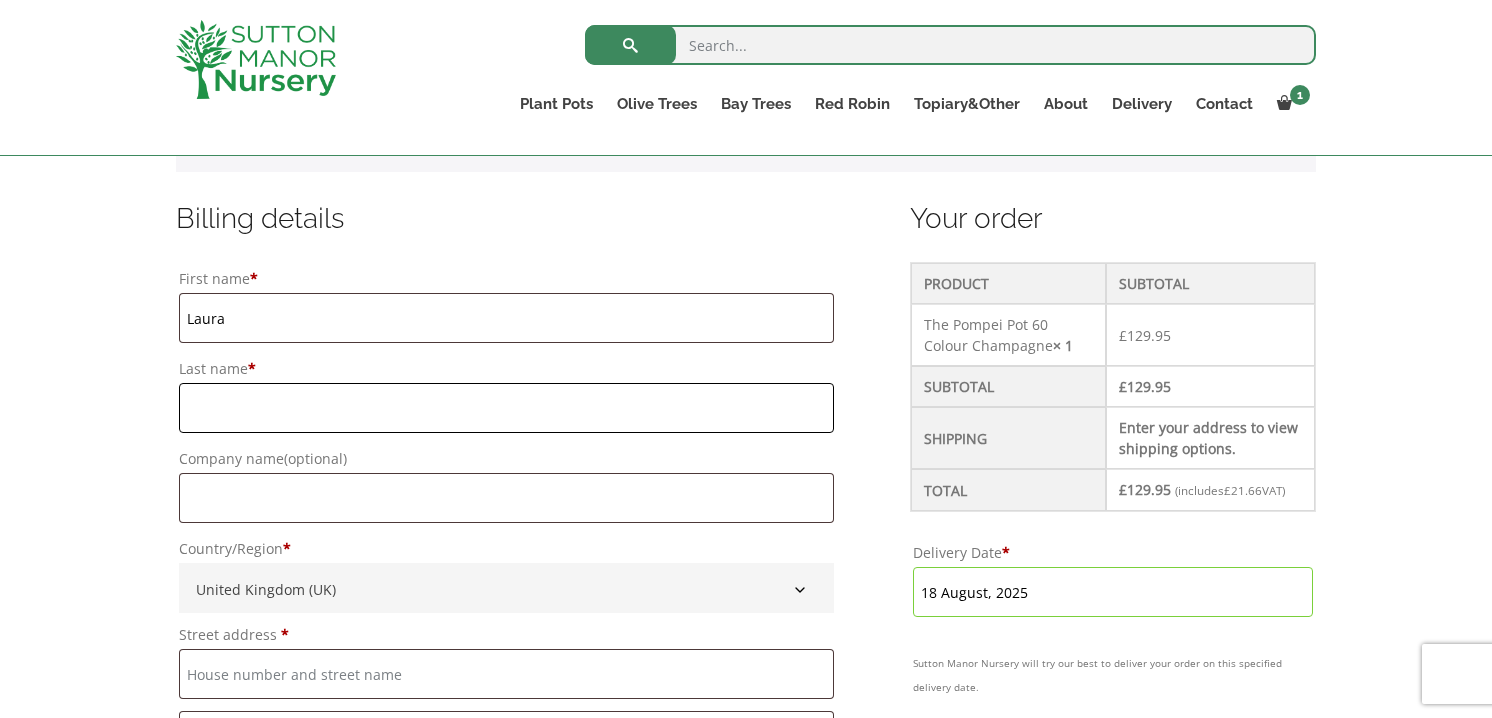 type on "Yates" 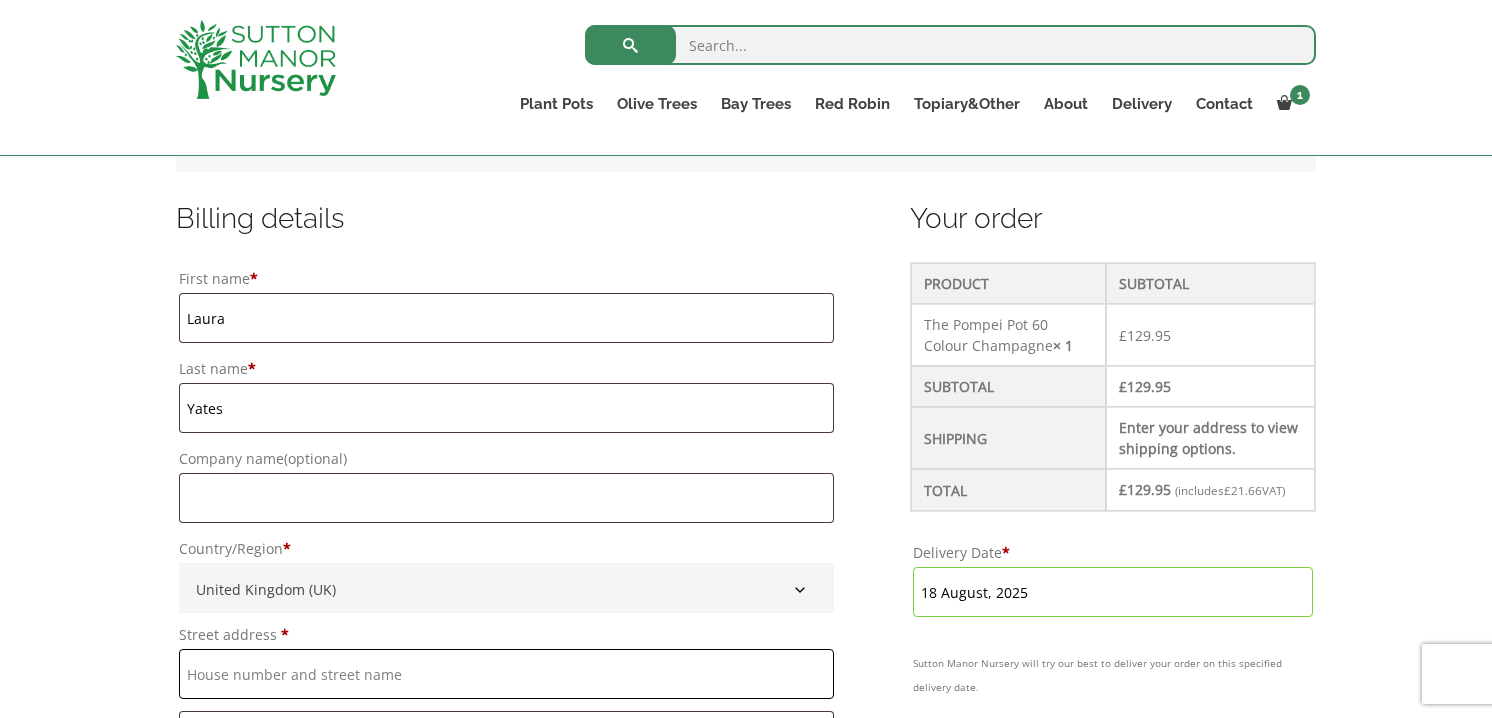 type on "39 Bouverie Road" 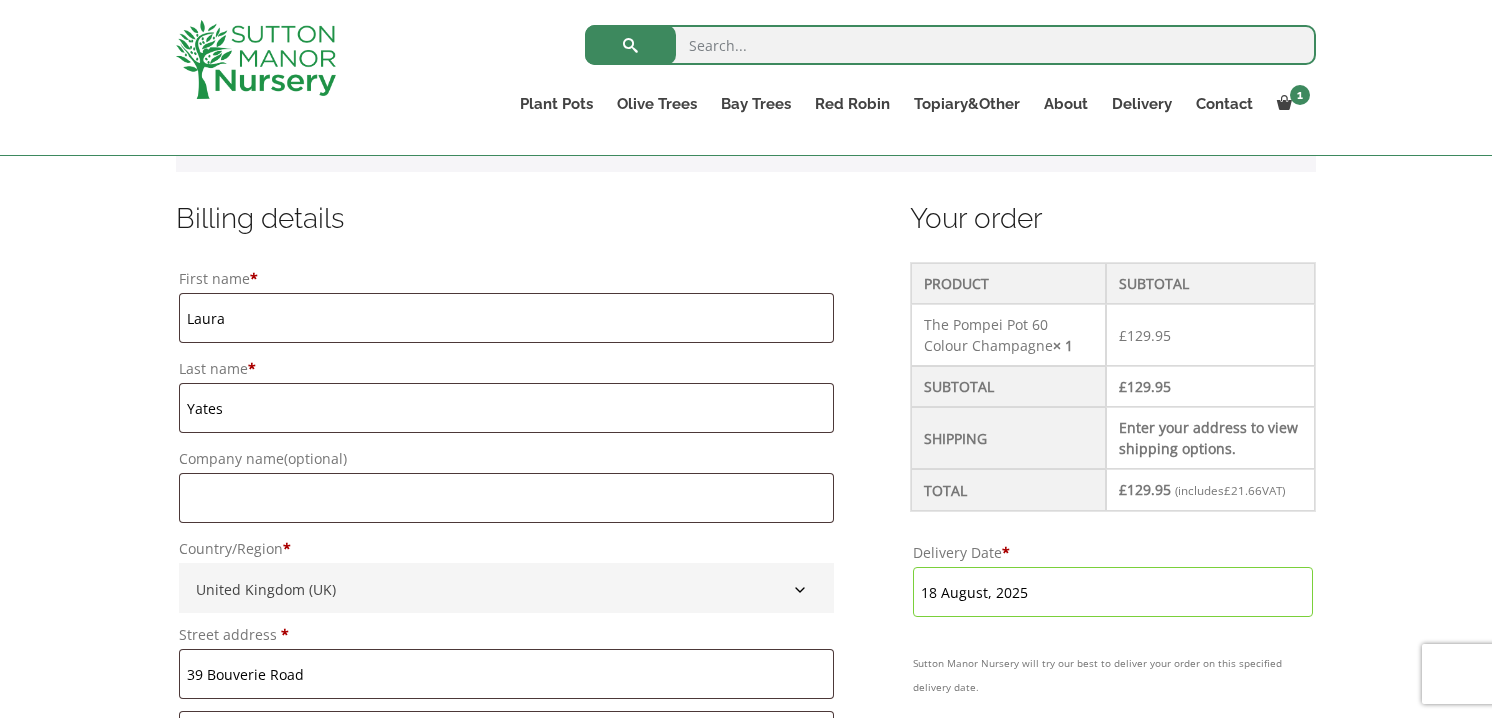 type on "[CITY]" 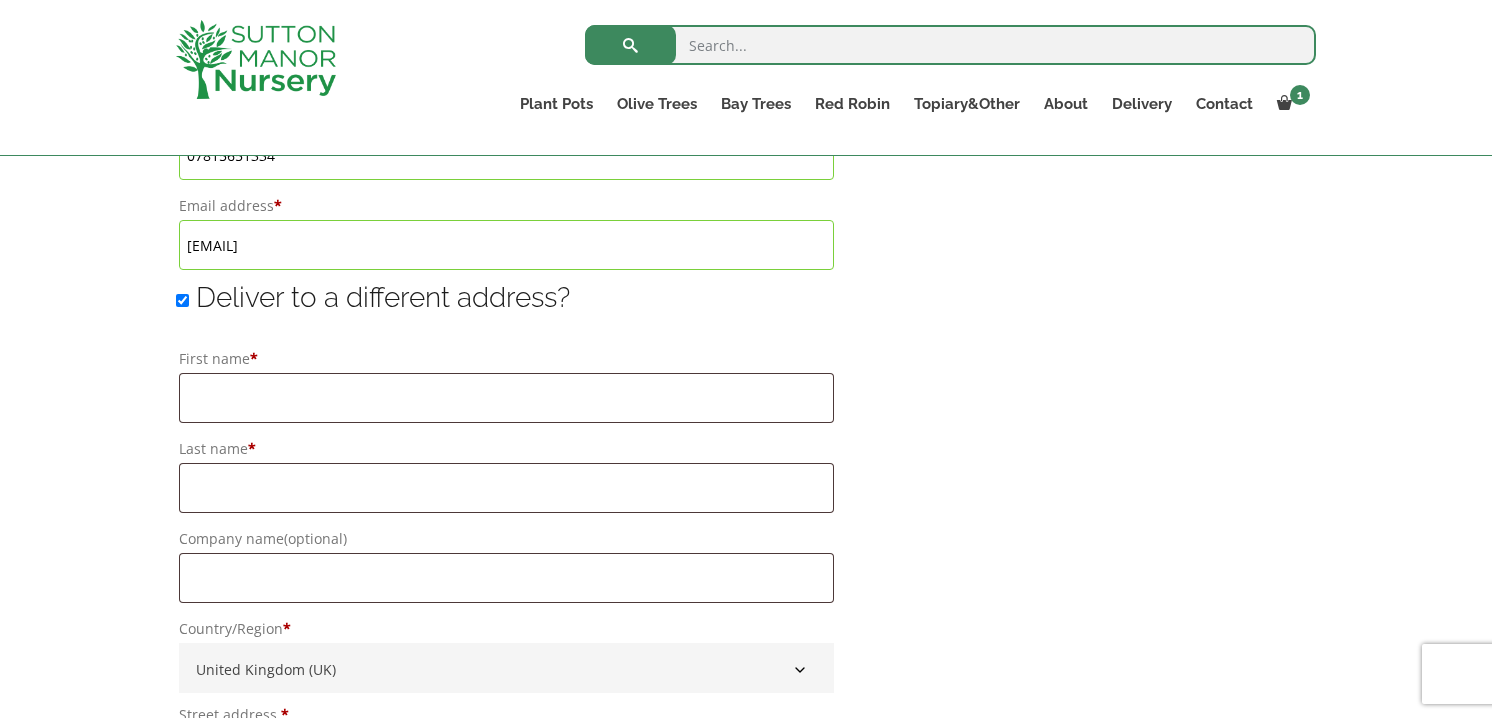 scroll, scrollTop: 1330, scrollLeft: 0, axis: vertical 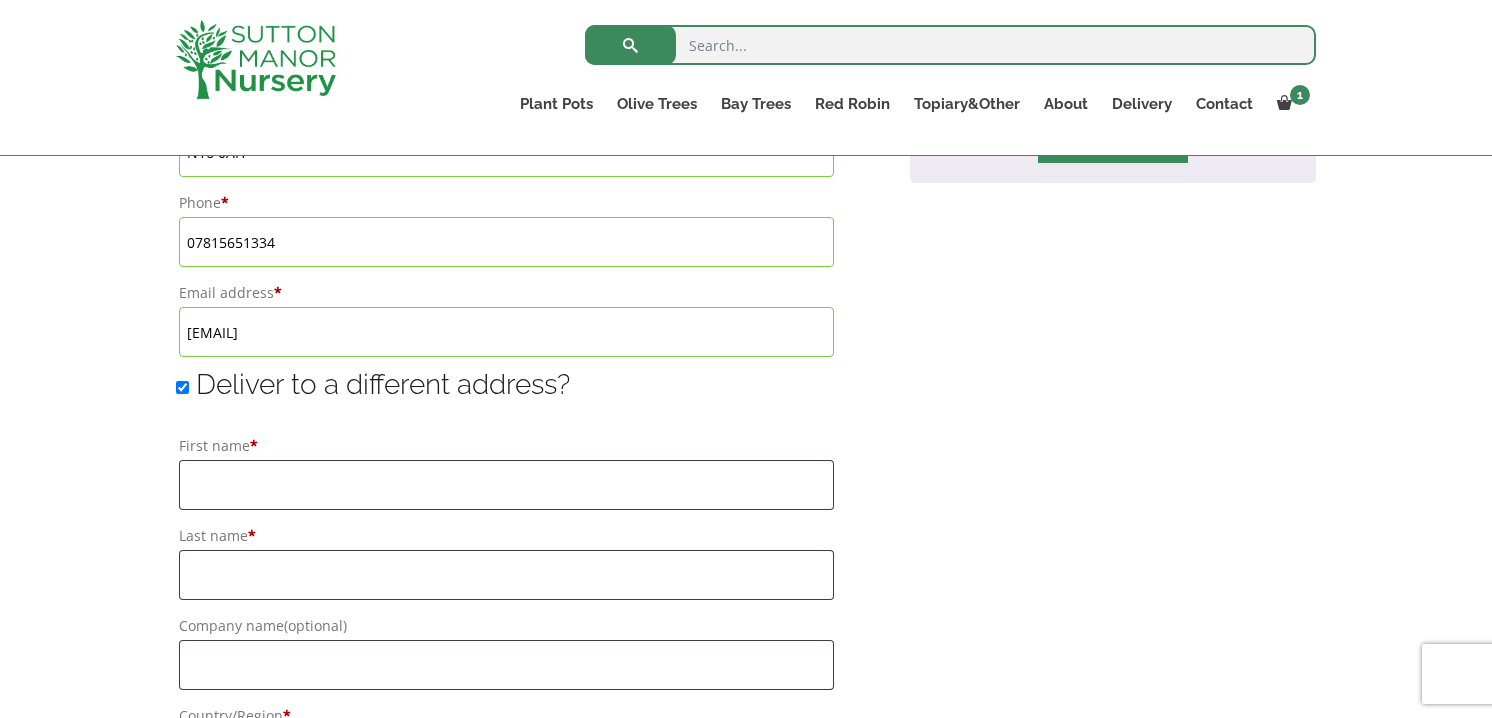 click on "Deliver to a different address?" at bounding box center (182, 387) 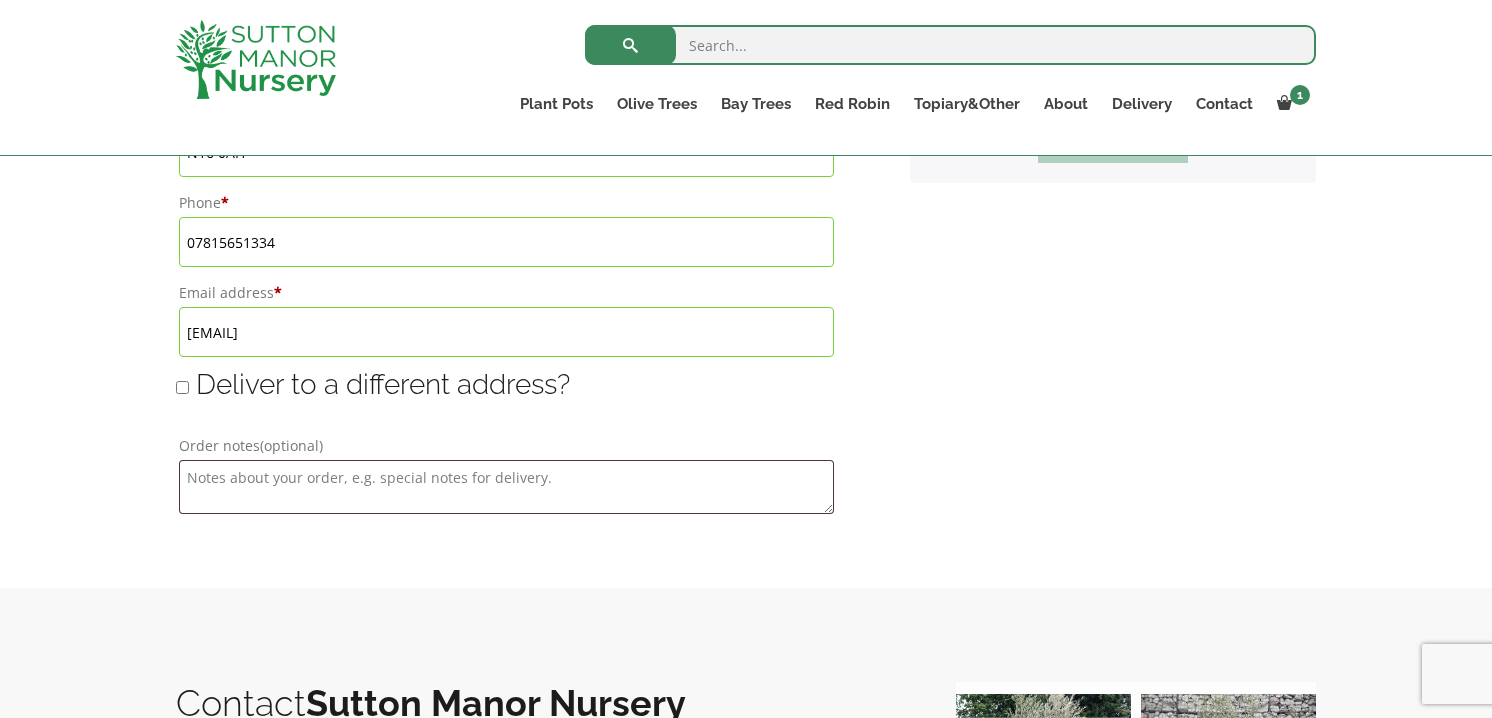 type on "18 August, 2025" 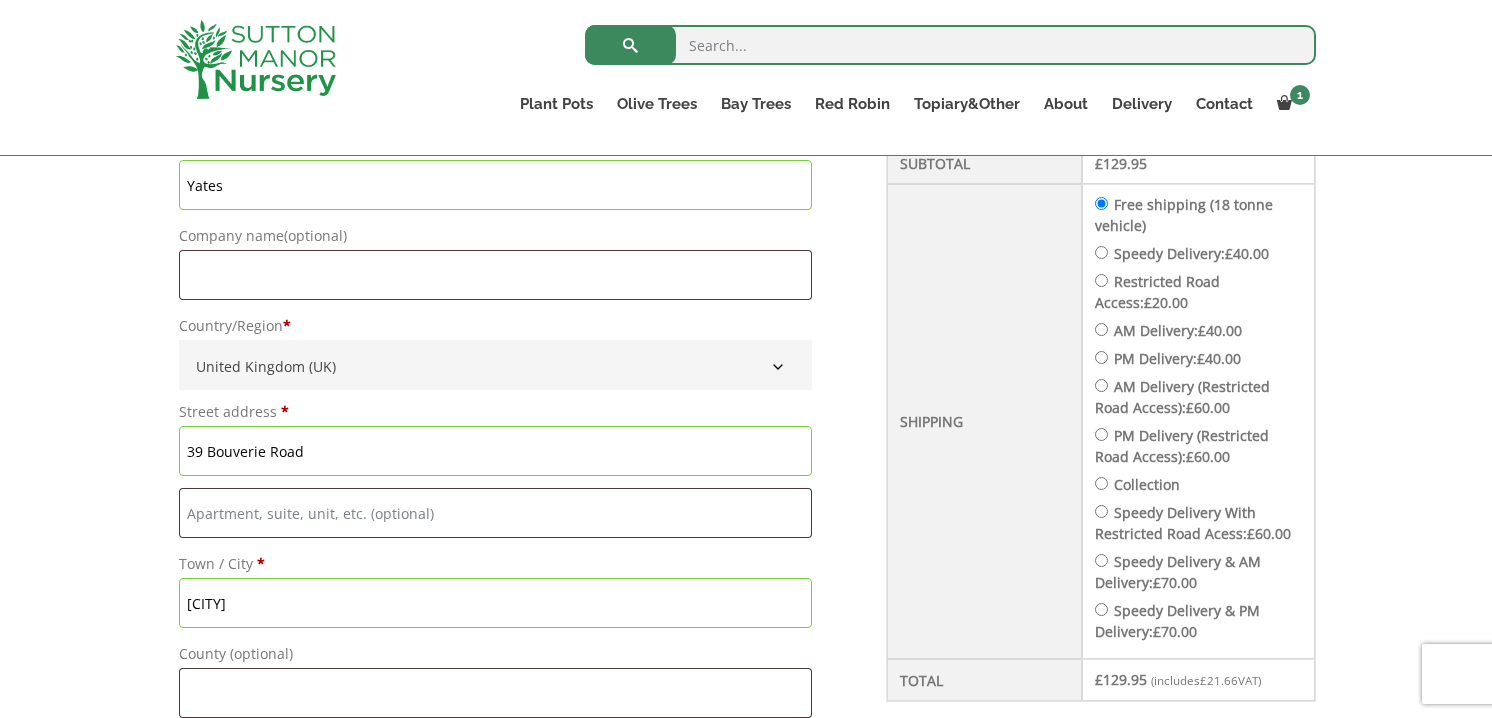 scroll, scrollTop: 478, scrollLeft: 0, axis: vertical 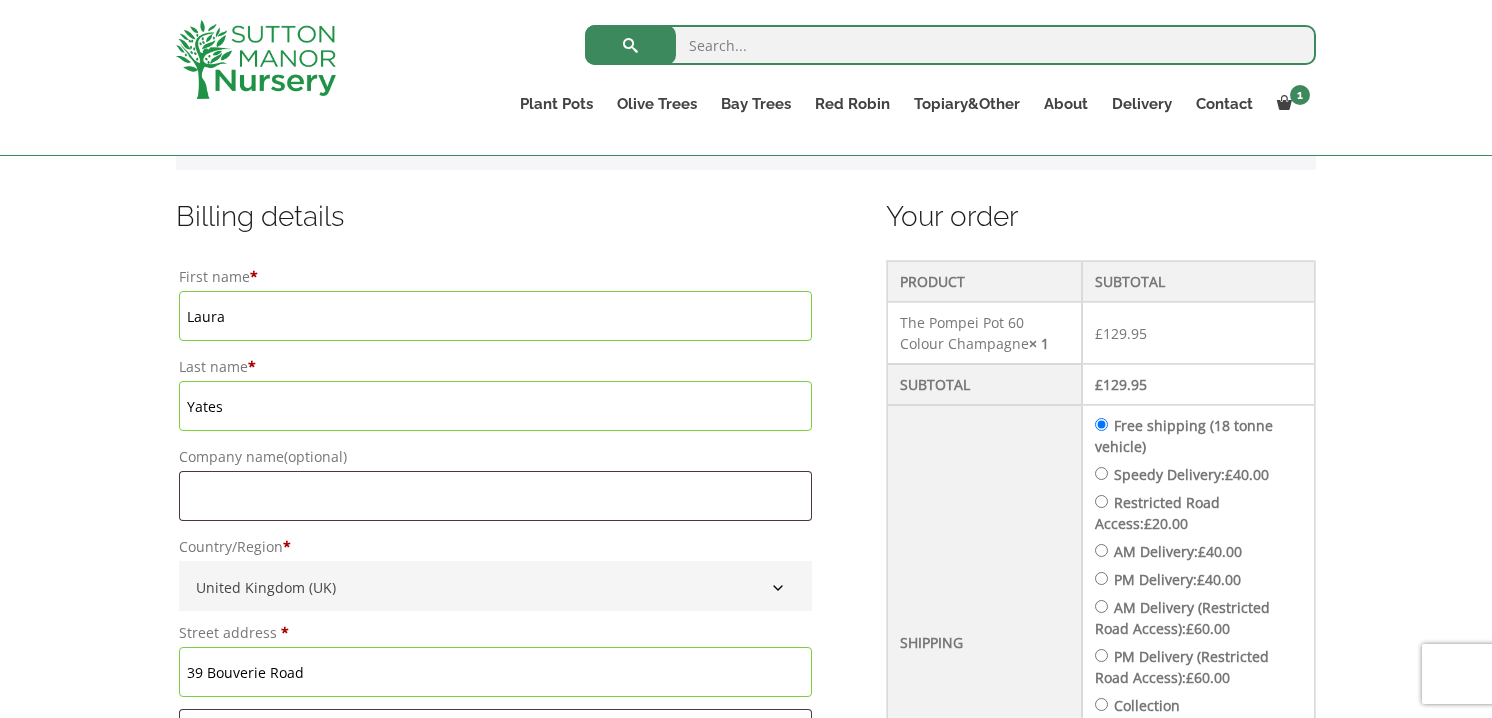 click on "Speedy Delivery:  £ 40.00" at bounding box center (1101, 473) 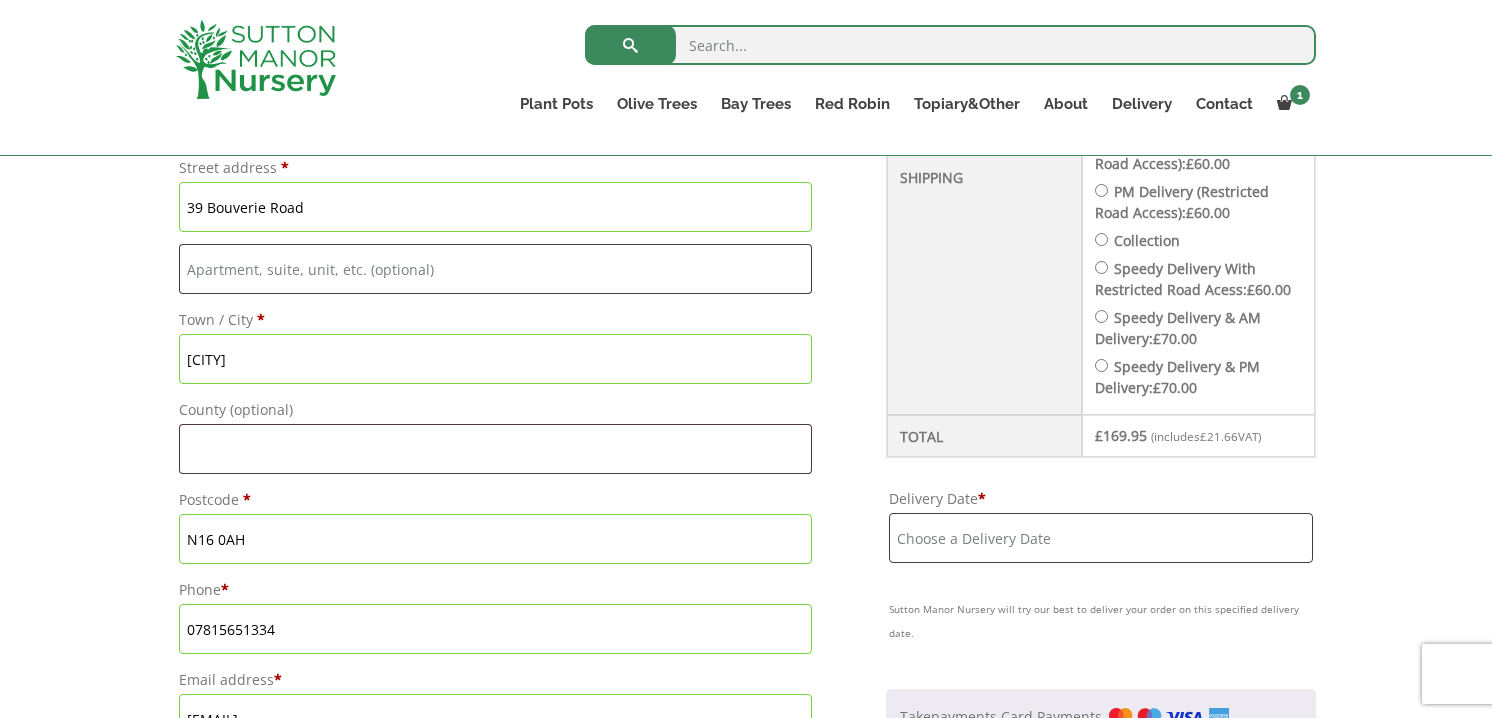 scroll, scrollTop: 1056, scrollLeft: 0, axis: vertical 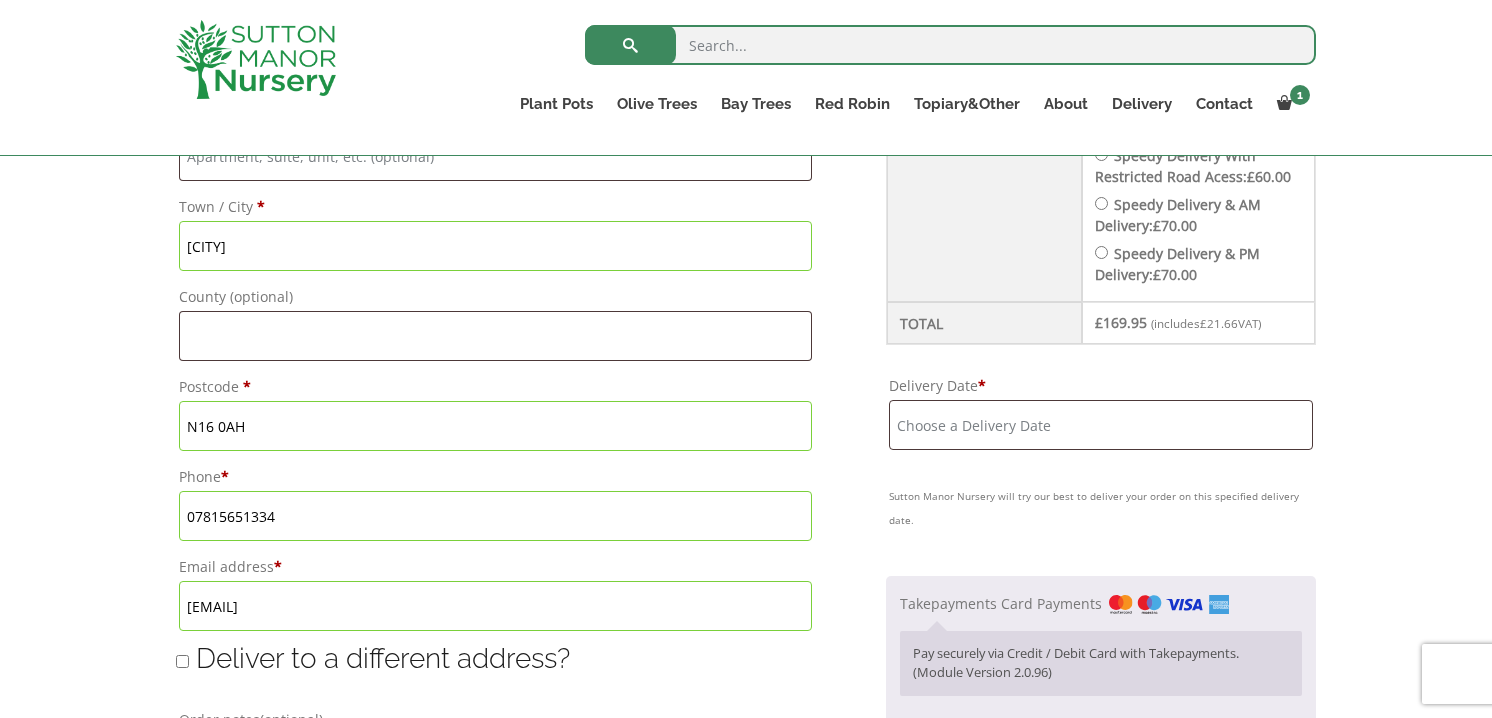 click at bounding box center [1101, 425] 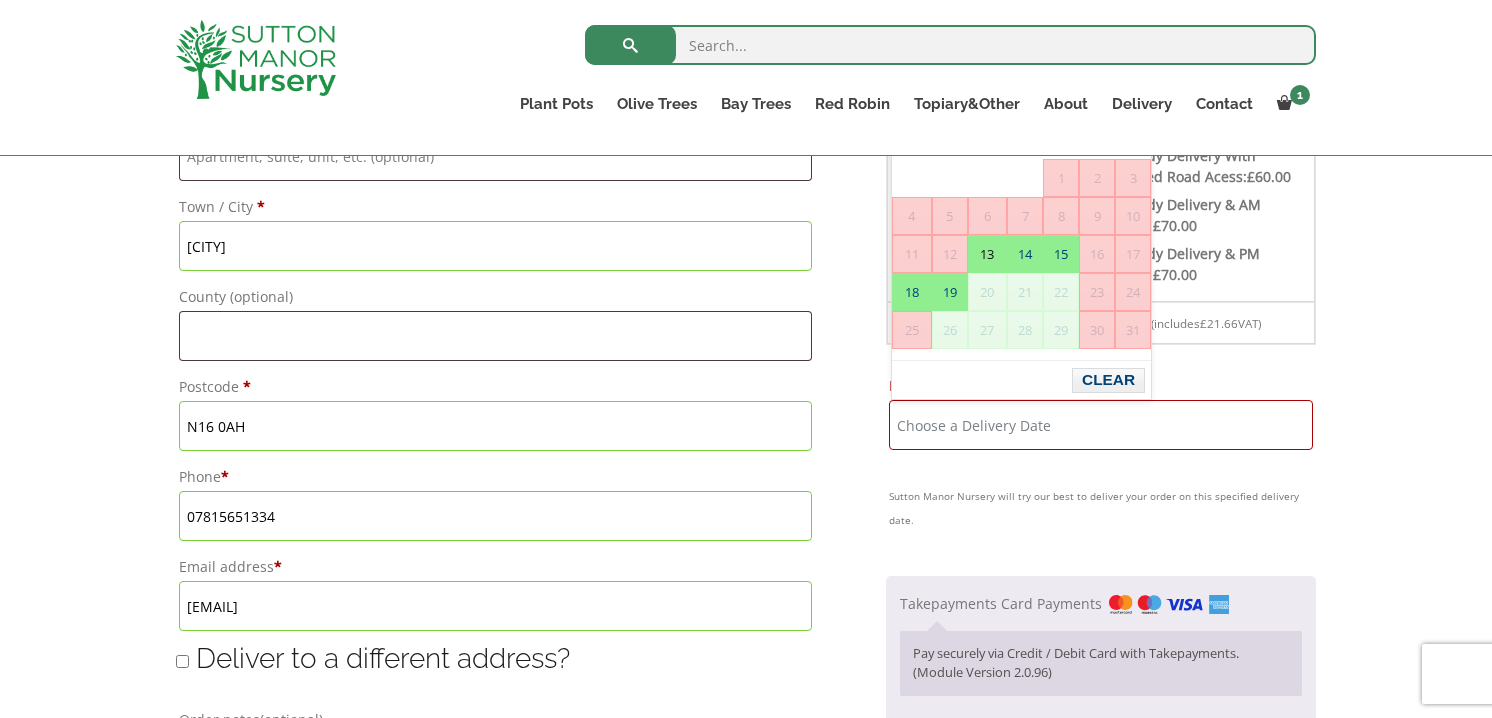 click on "13" at bounding box center (987, 254) 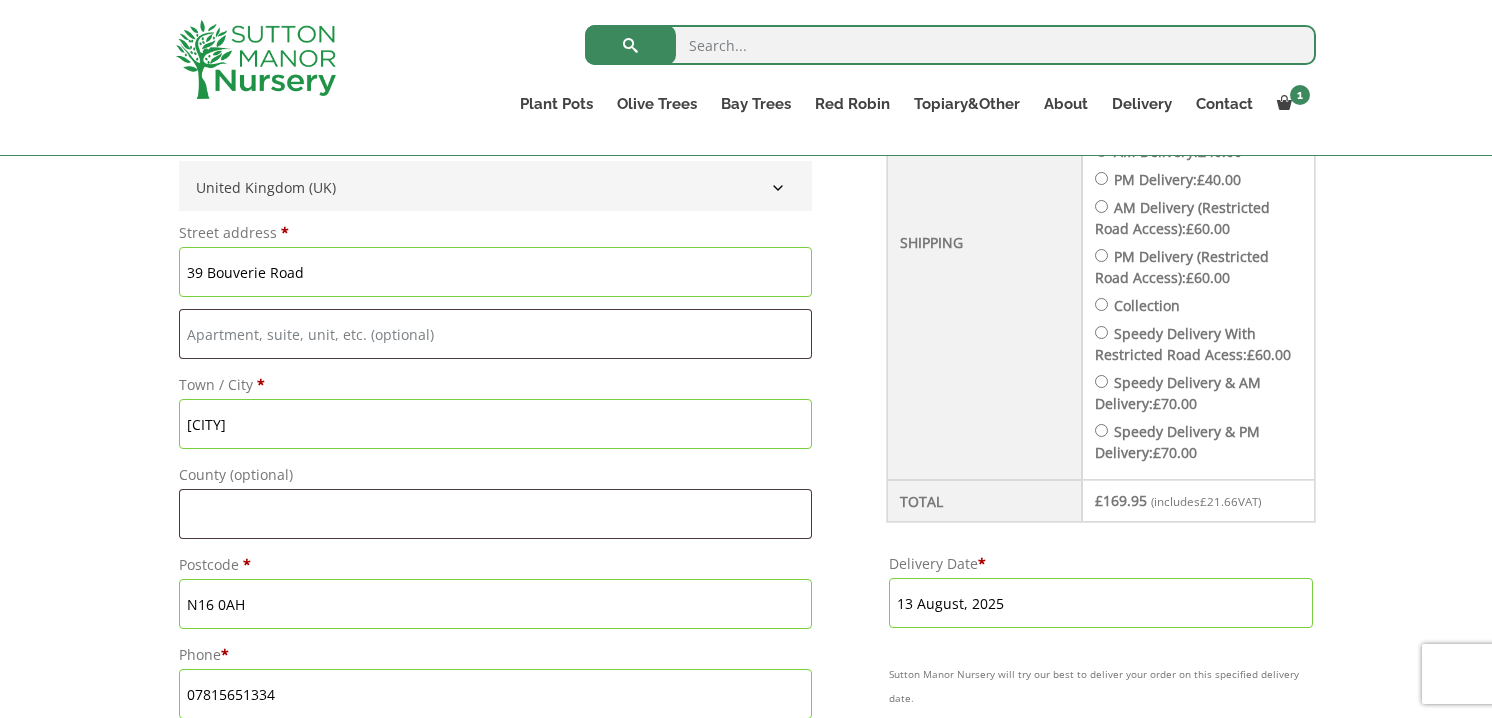 scroll, scrollTop: 877, scrollLeft: 0, axis: vertical 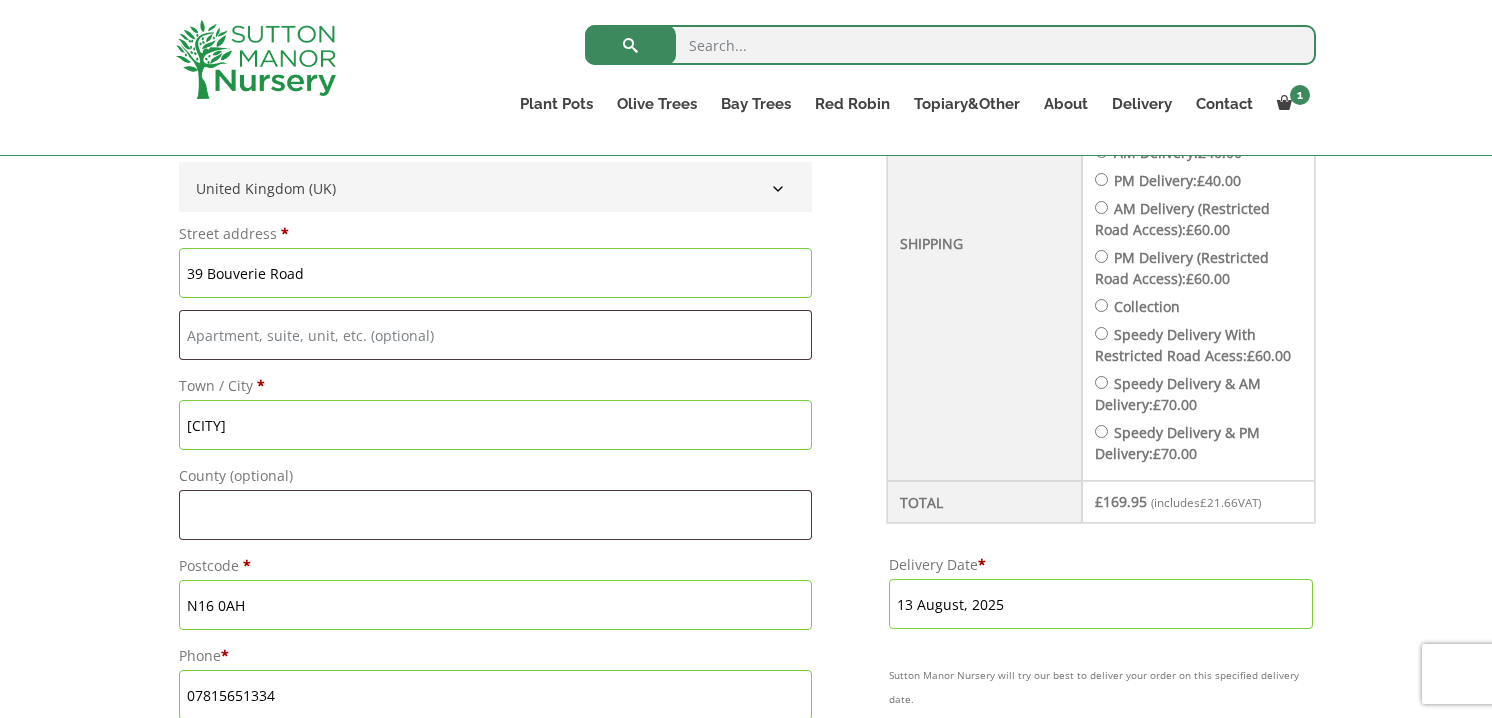click on "Speedy Delivery & AM Delivery:  £ 70.00" at bounding box center (1101, 382) 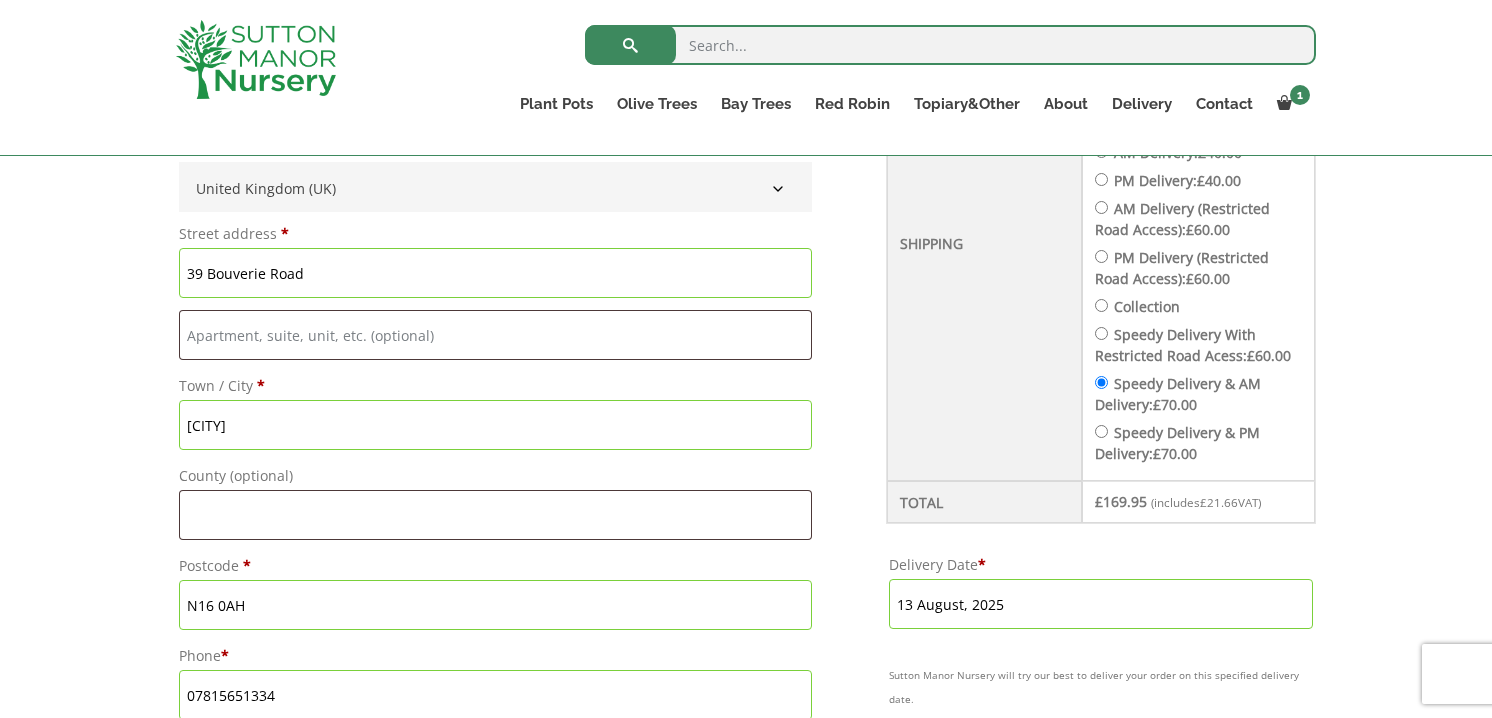 type 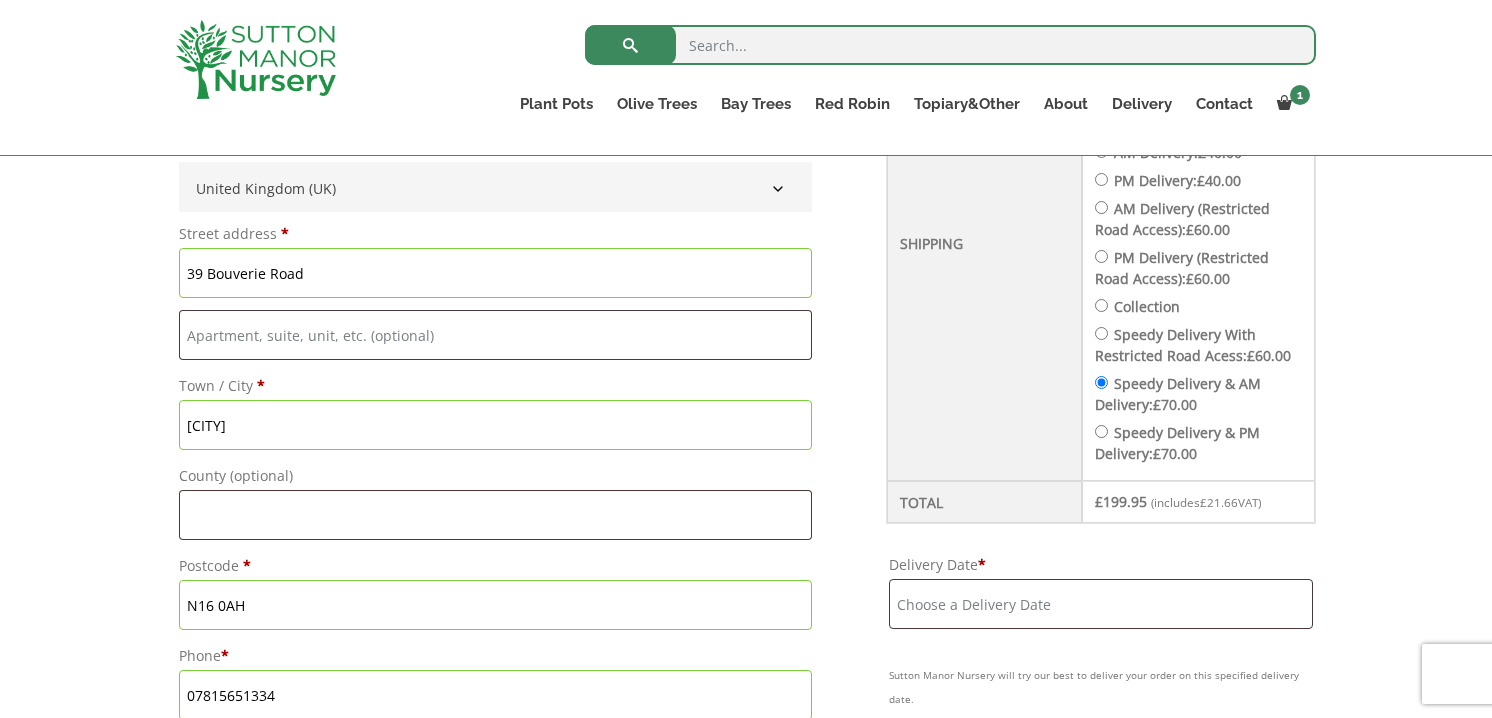 click on "Delivery Date *" at bounding box center (1101, 604) 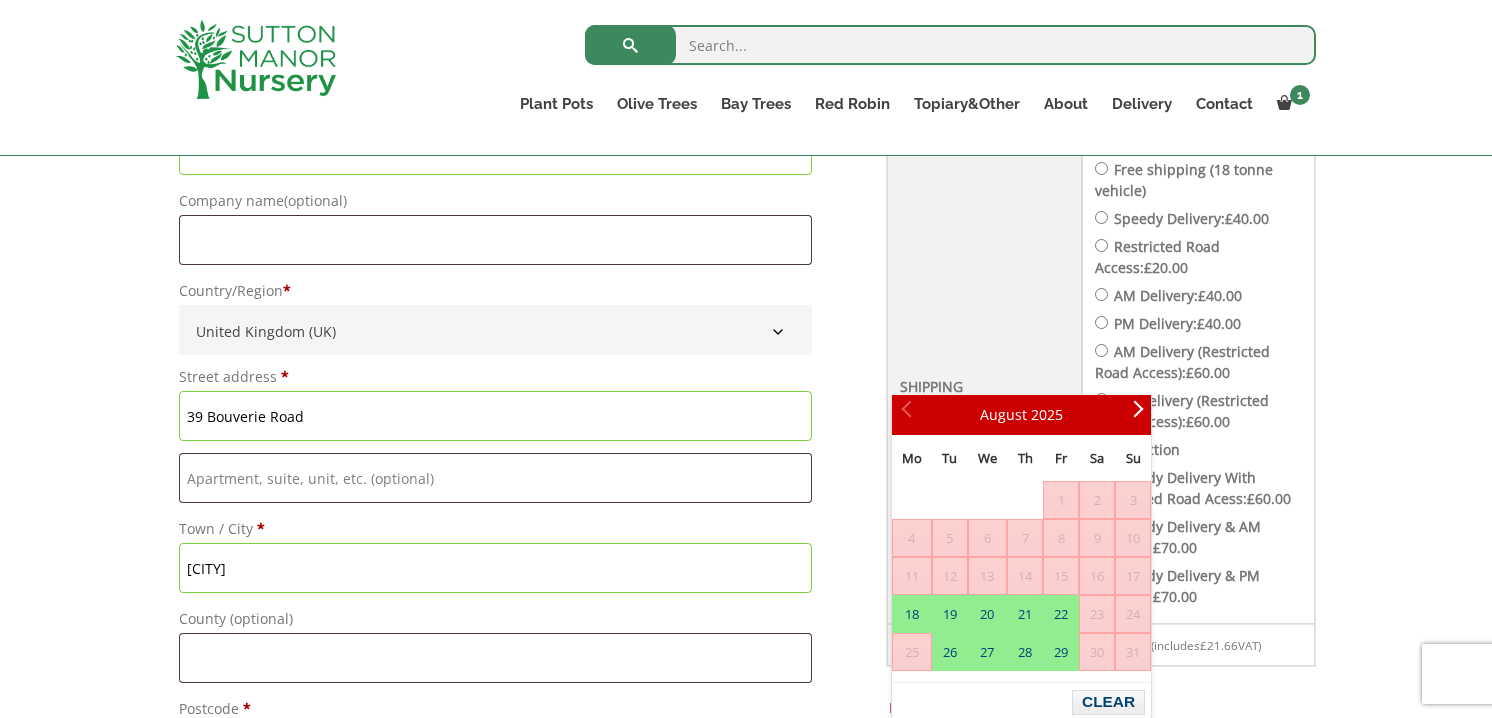 scroll, scrollTop: 649, scrollLeft: 0, axis: vertical 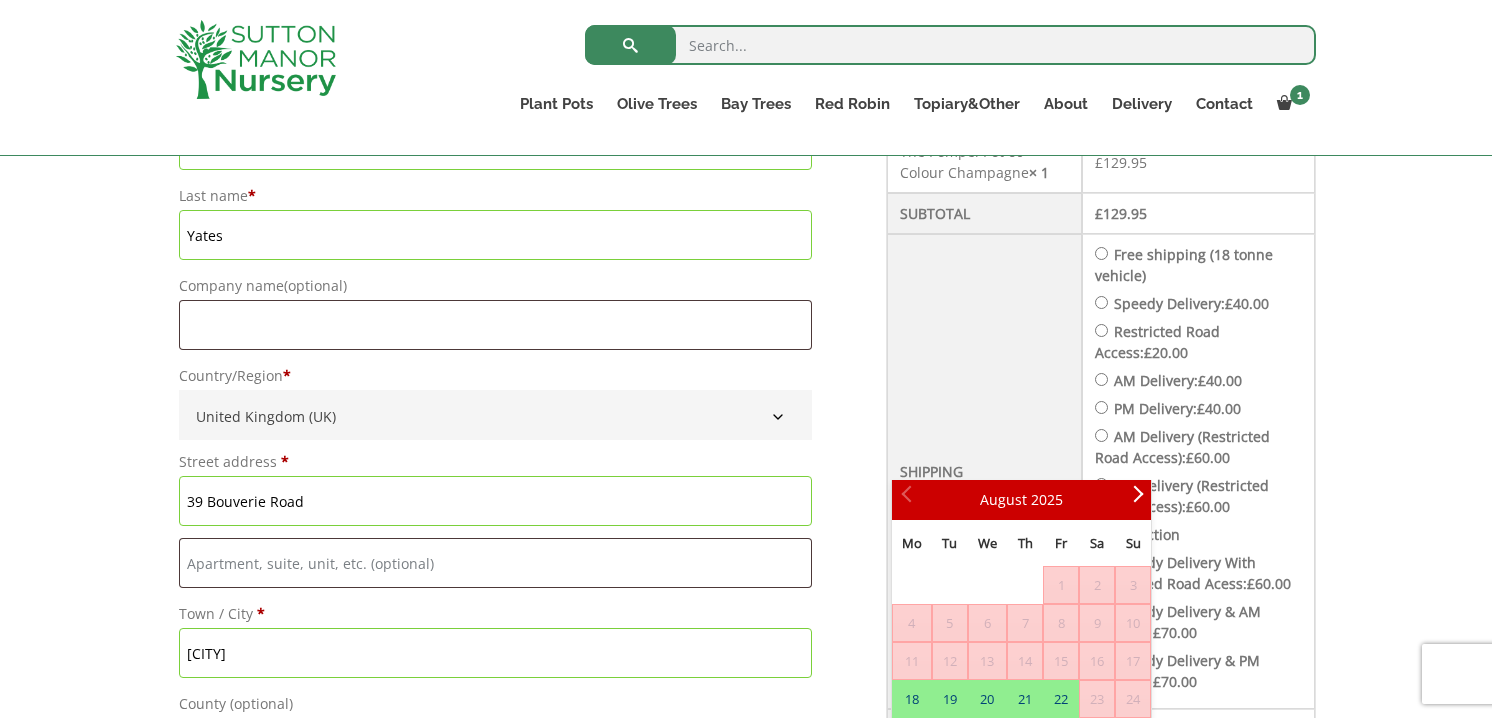 click on "Speedy Delivery:  £ 40.00" at bounding box center (1101, 302) 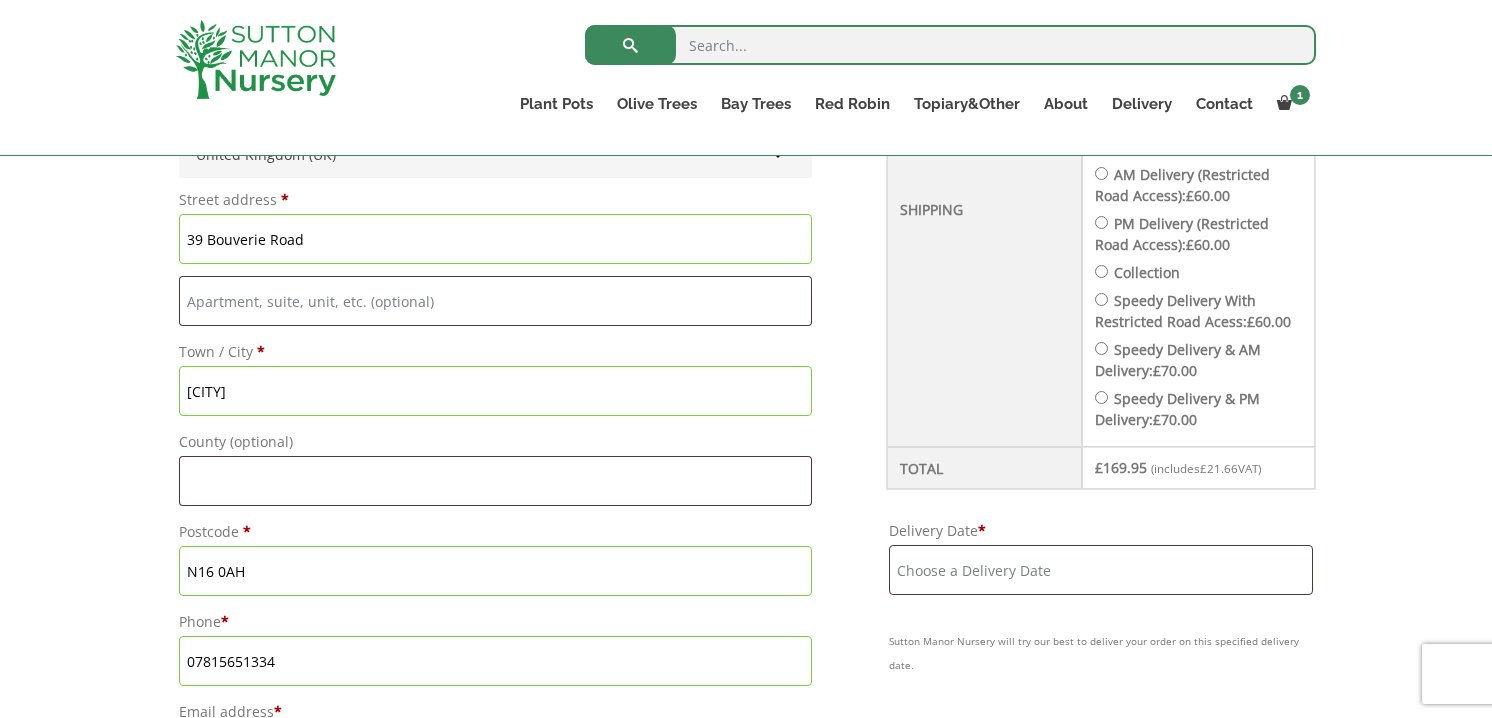 scroll, scrollTop: 948, scrollLeft: 0, axis: vertical 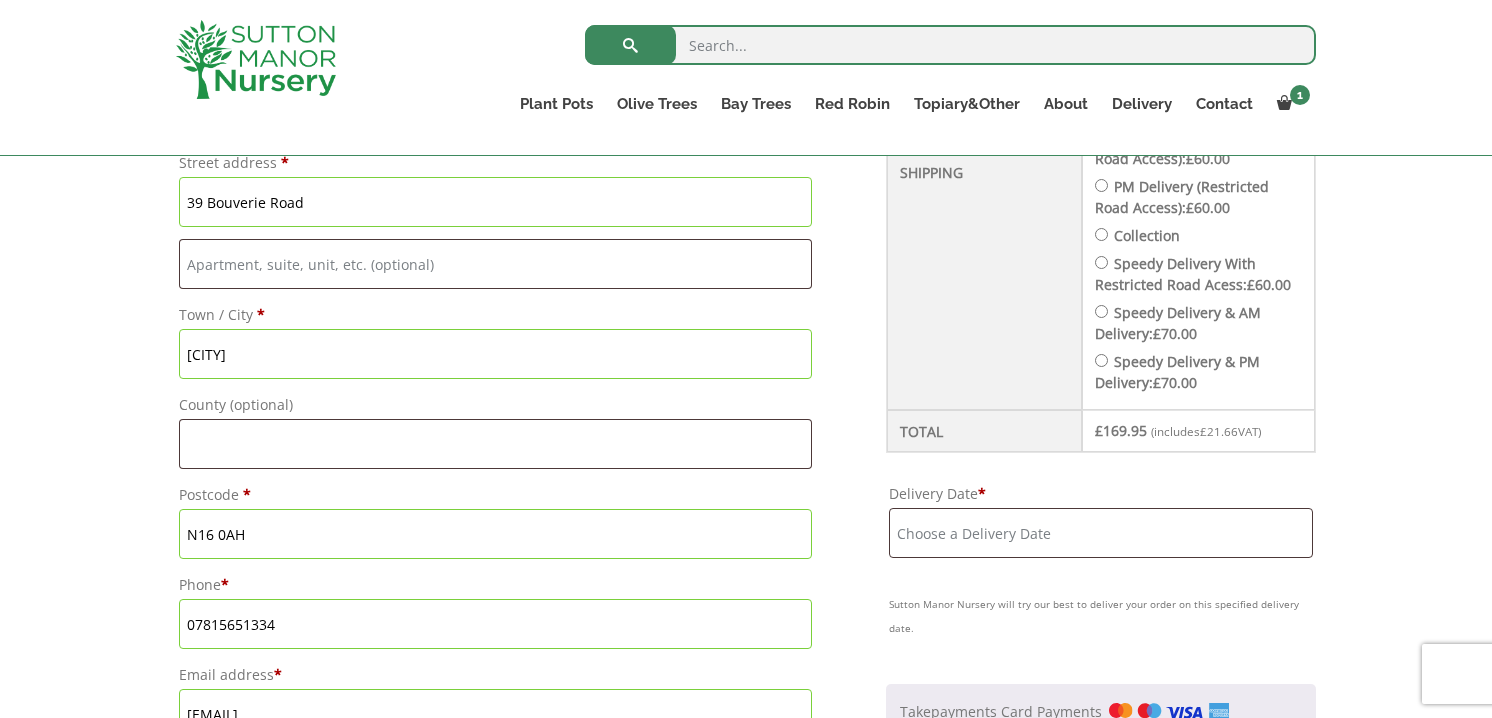click on "Delivery Date *" at bounding box center [1101, 533] 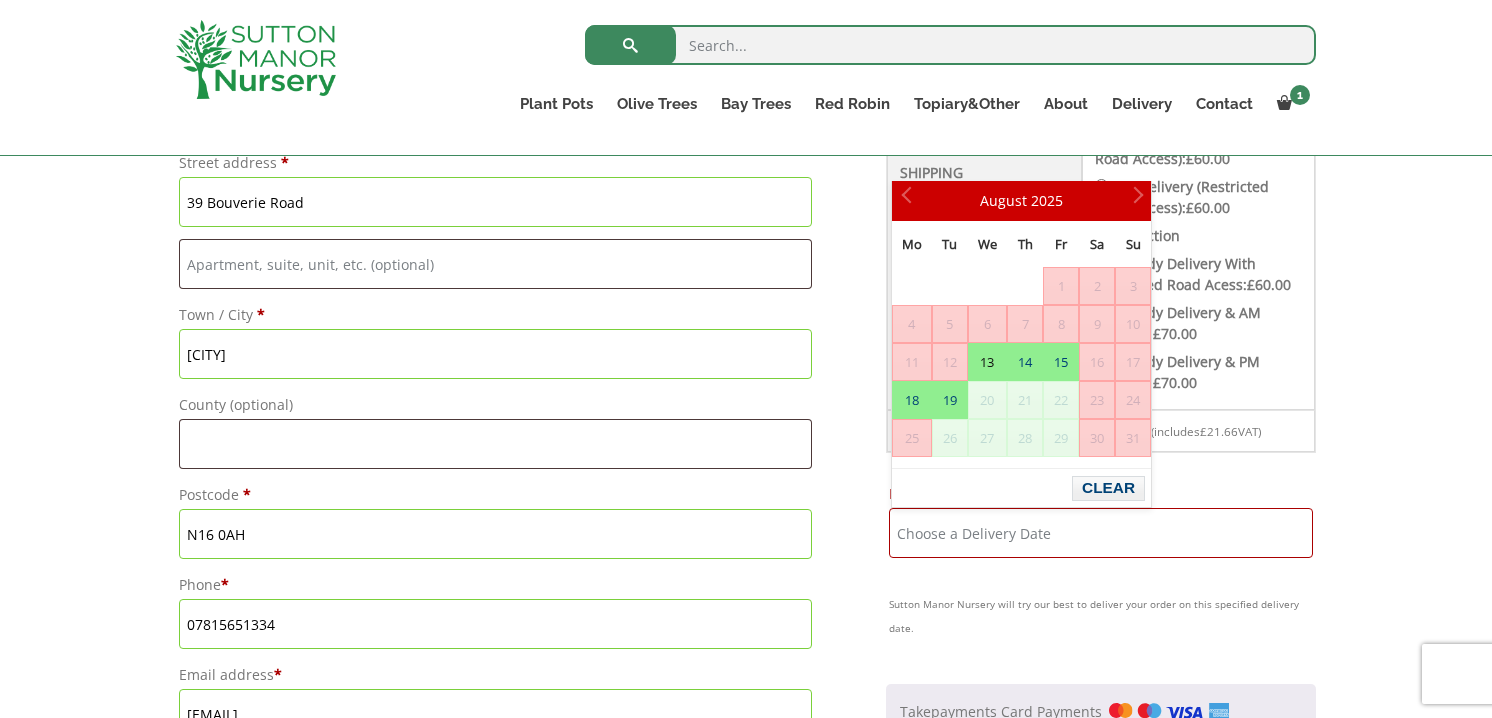 click on "13" at bounding box center (987, 362) 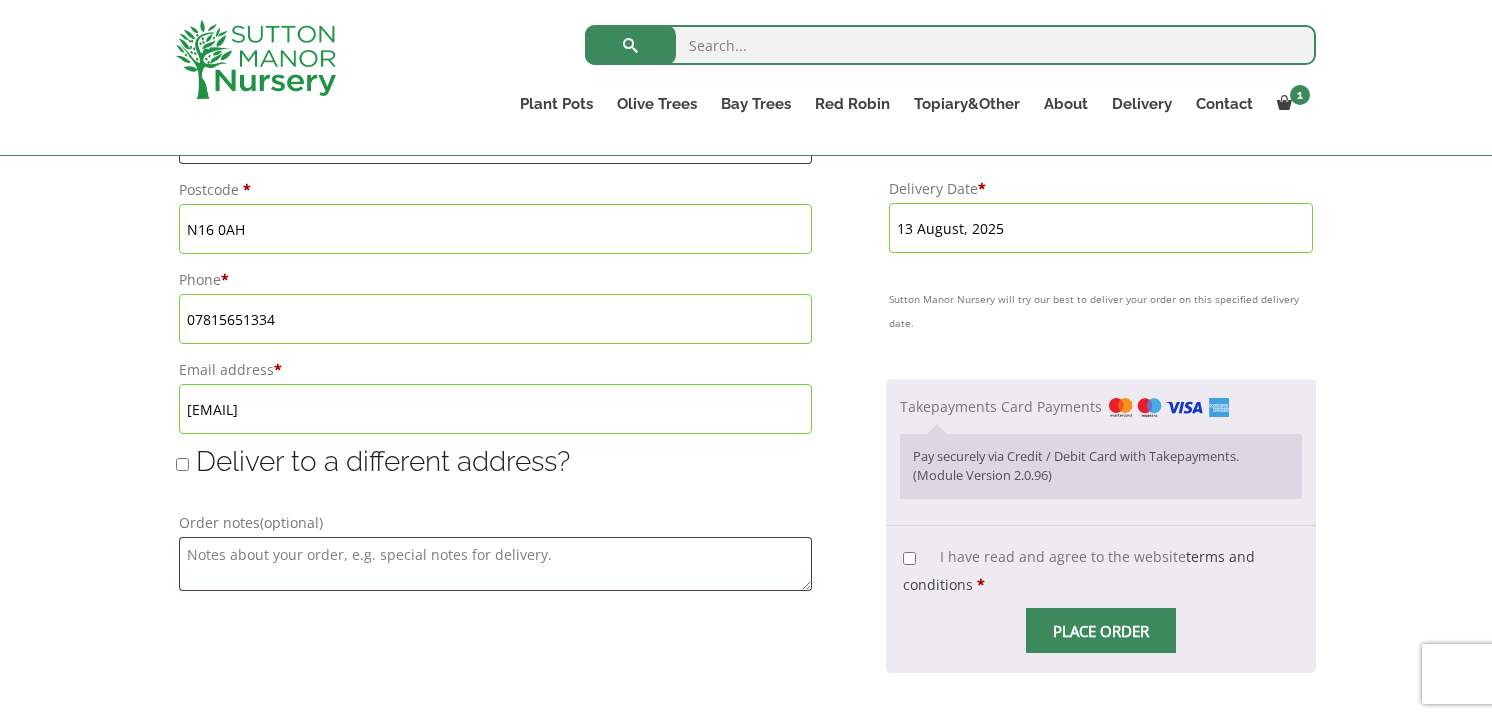 scroll, scrollTop: 1443, scrollLeft: 0, axis: vertical 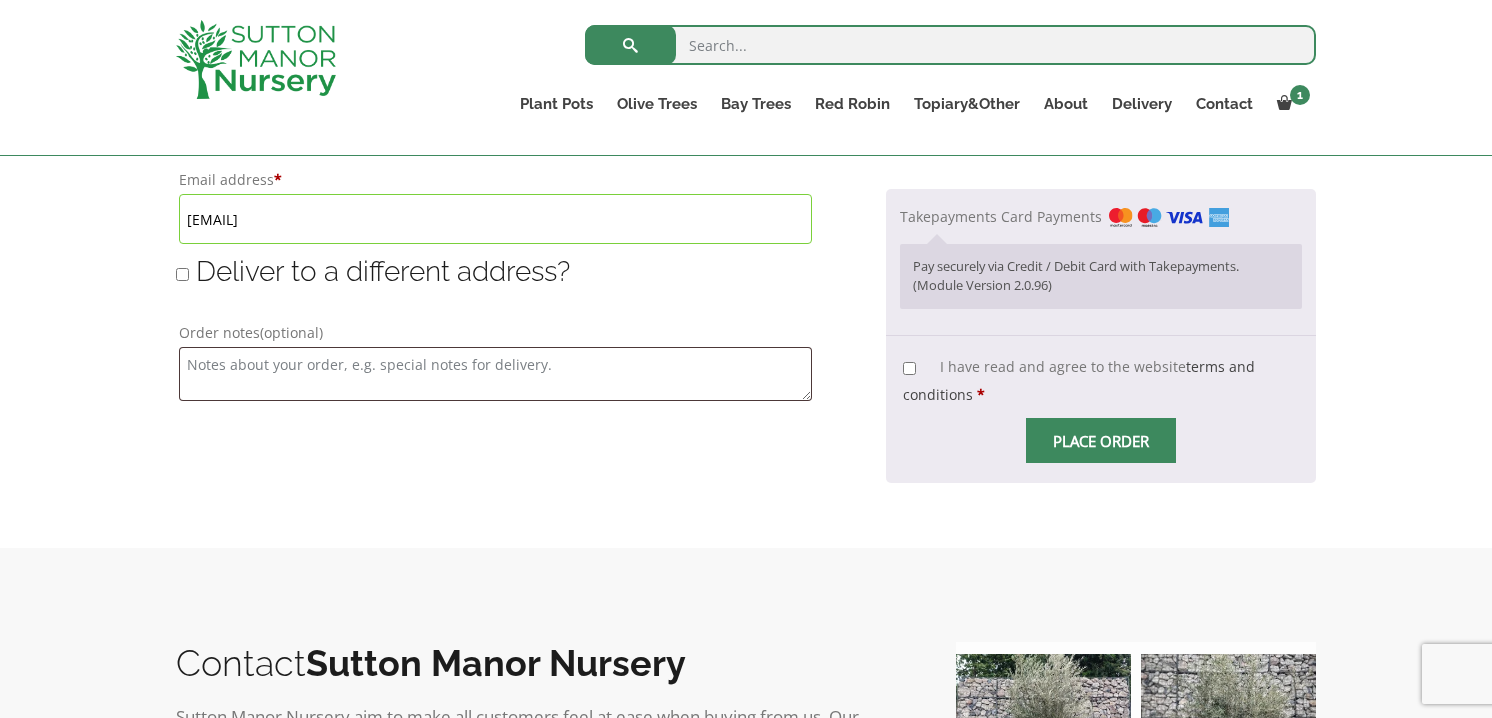click on "I have read and agree to the website  terms and conditions   *" at bounding box center [909, 368] 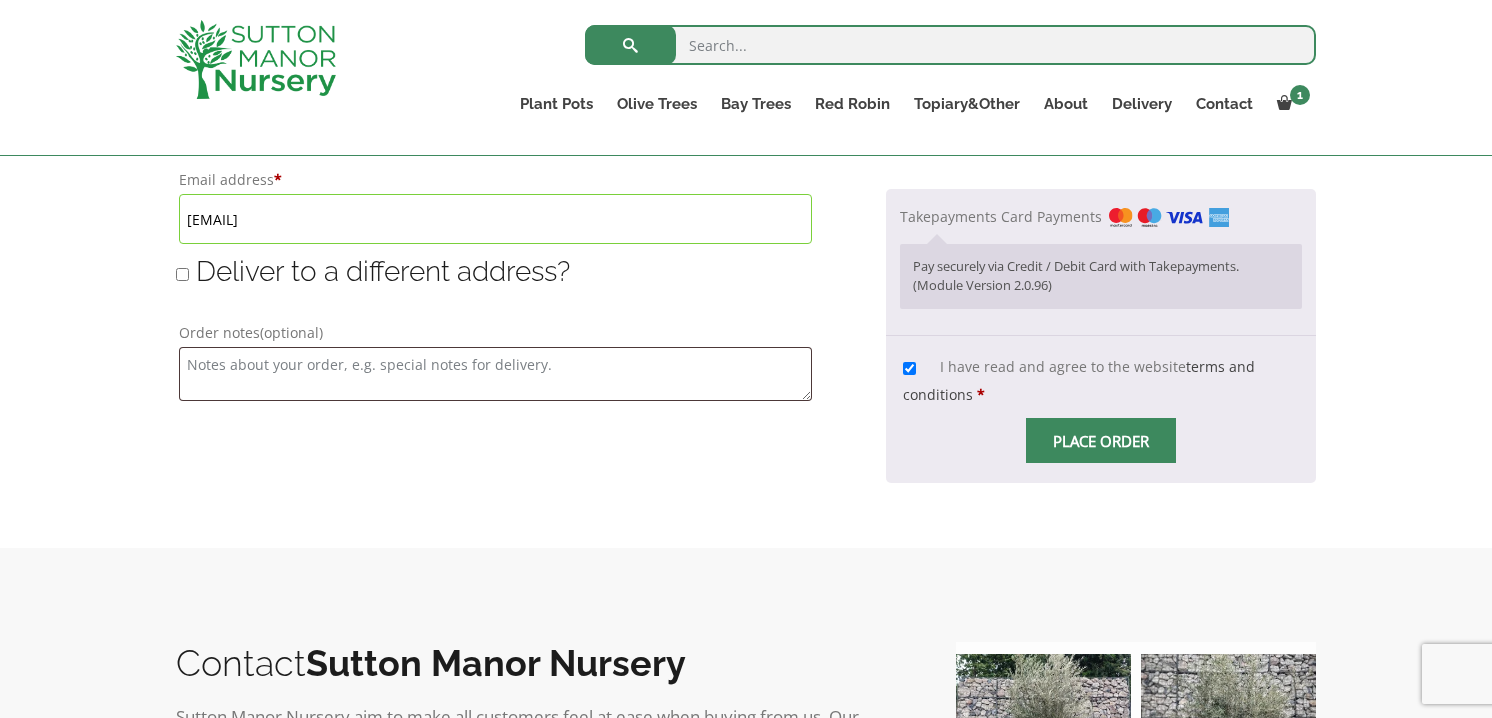 click at bounding box center [1101, 441] 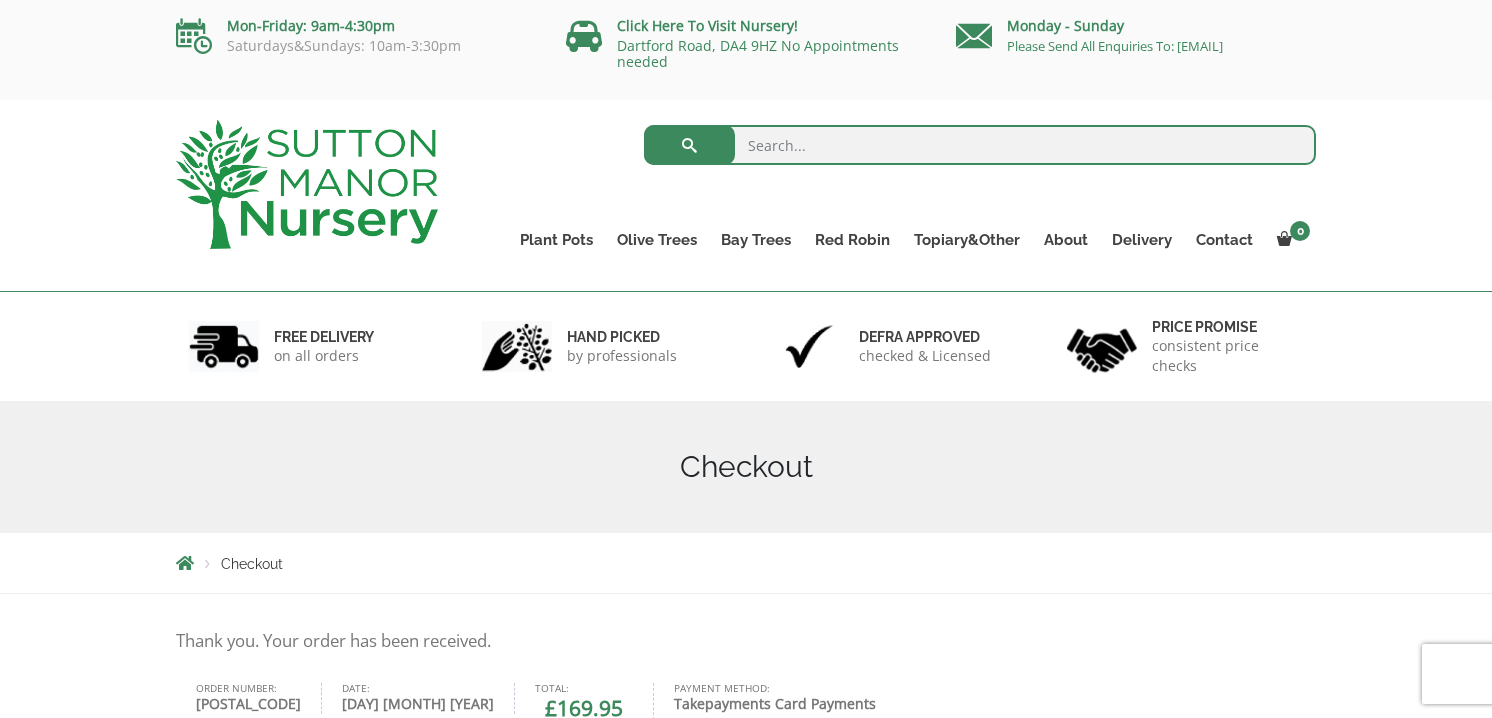 scroll, scrollTop: 0, scrollLeft: 0, axis: both 